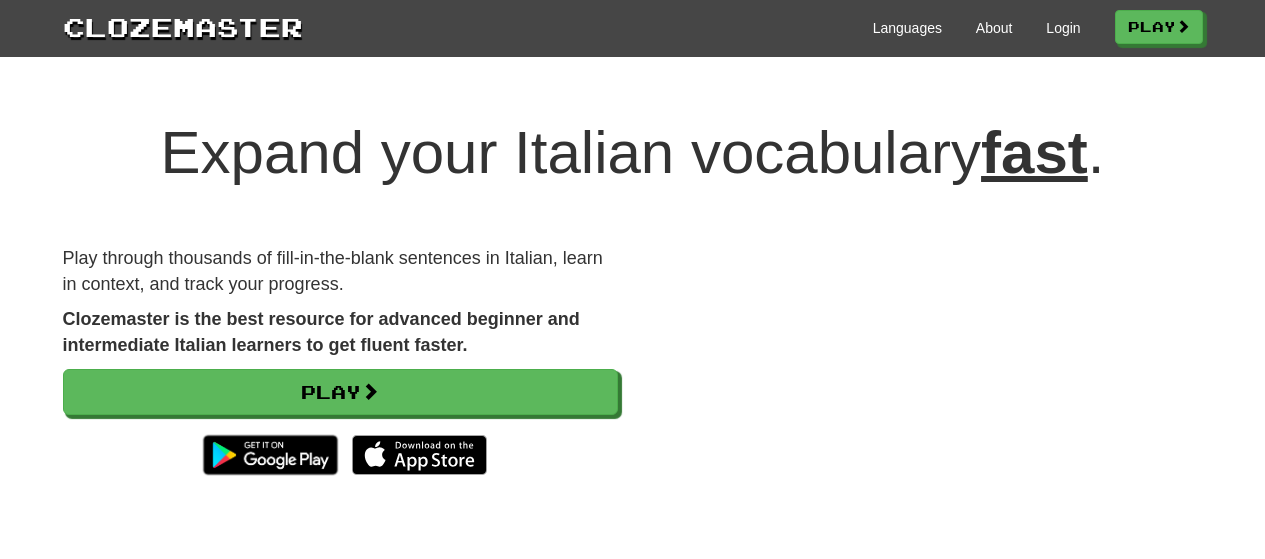 scroll, scrollTop: 0, scrollLeft: 0, axis: both 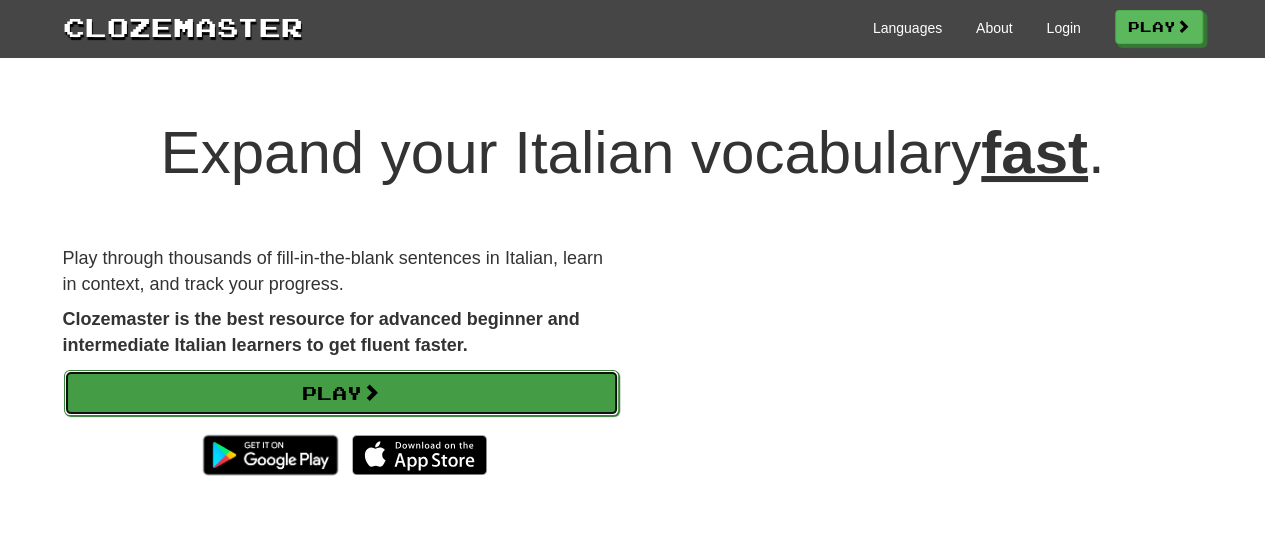 click on "Play" at bounding box center (341, 393) 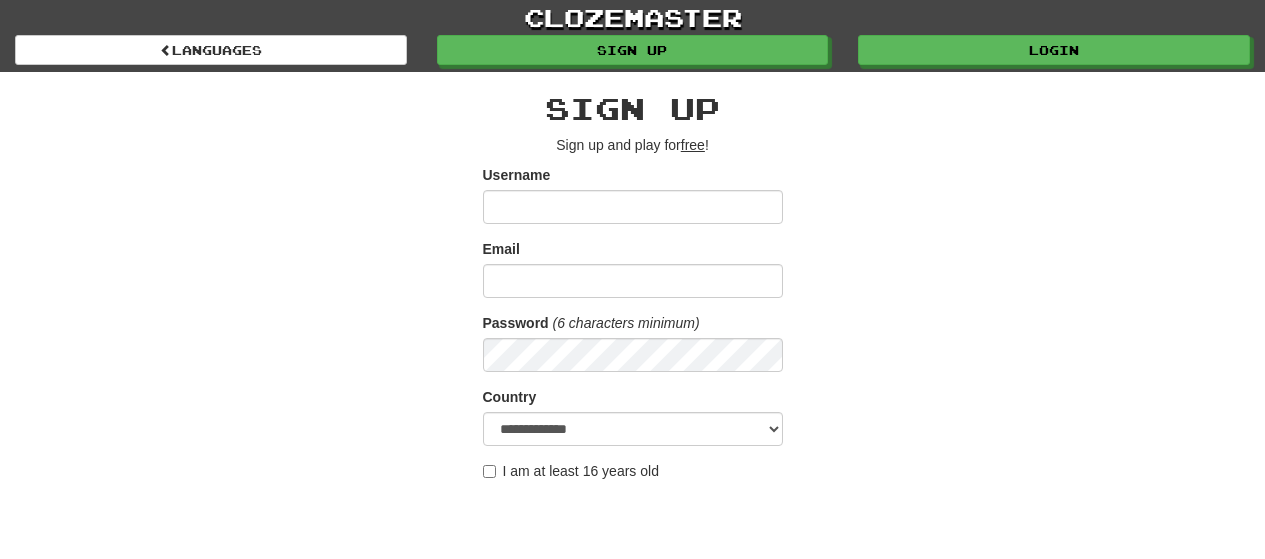 scroll, scrollTop: 0, scrollLeft: 0, axis: both 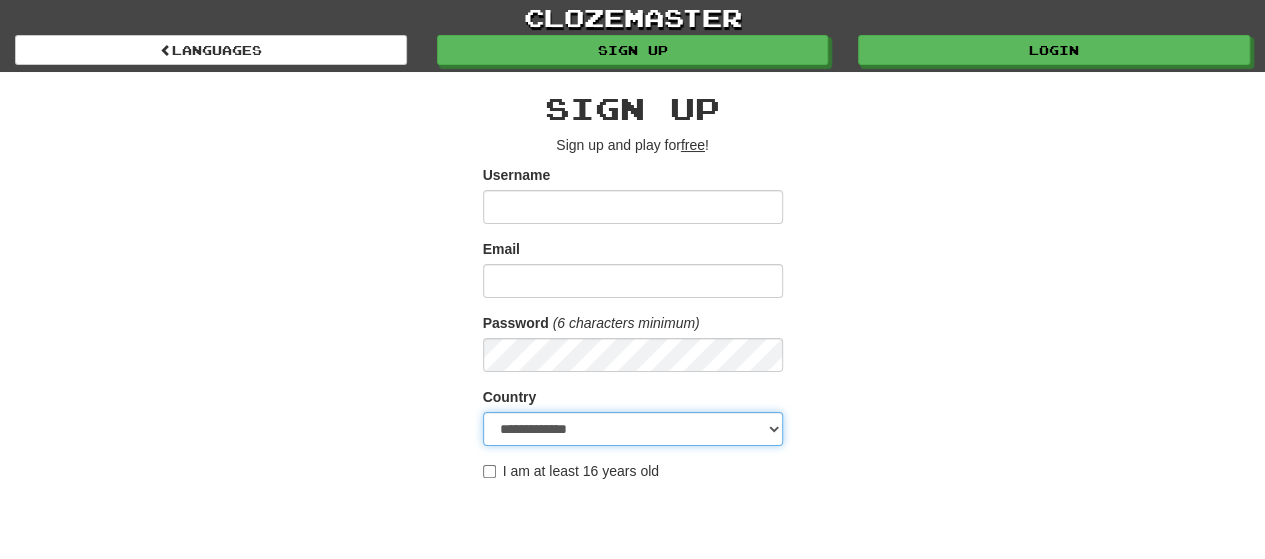 click on "**********" at bounding box center [633, 429] 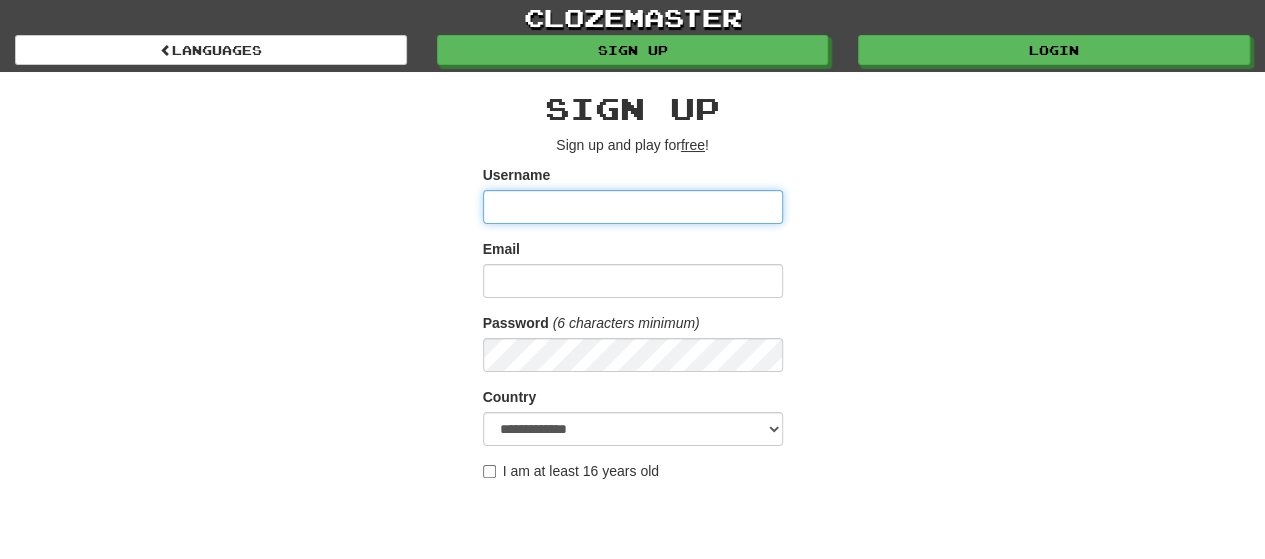 click on "Username" at bounding box center (633, 207) 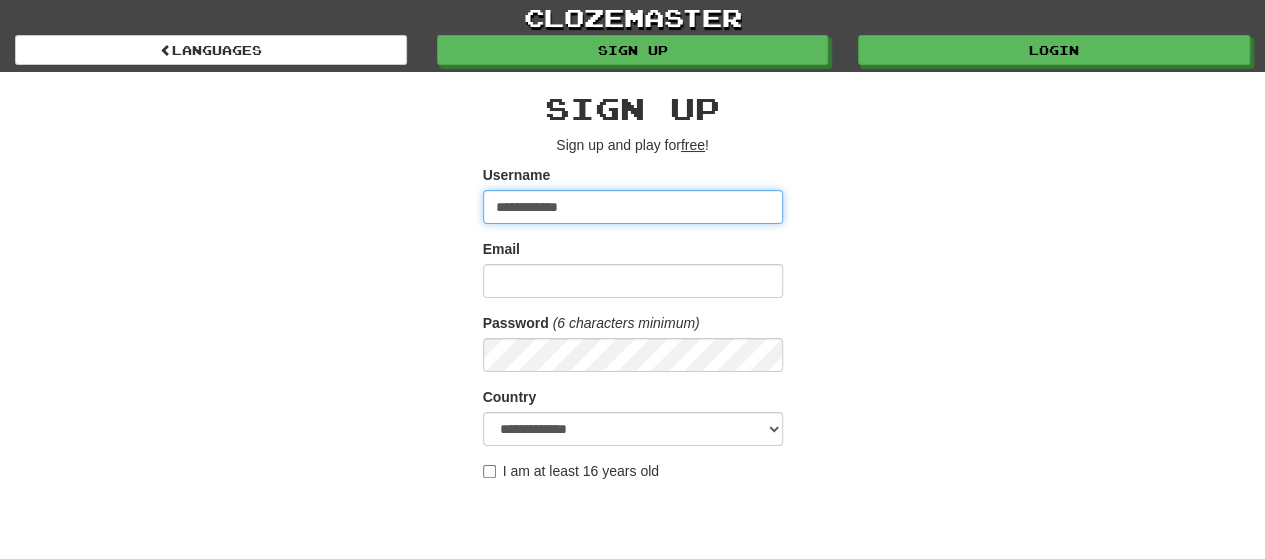 type on "**********" 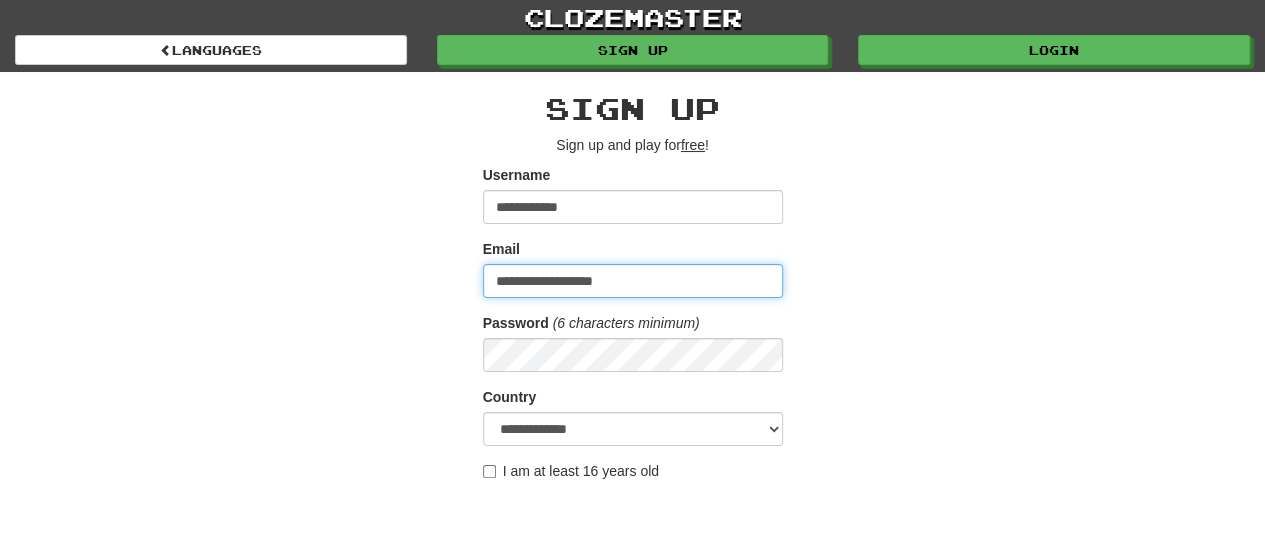 type on "**********" 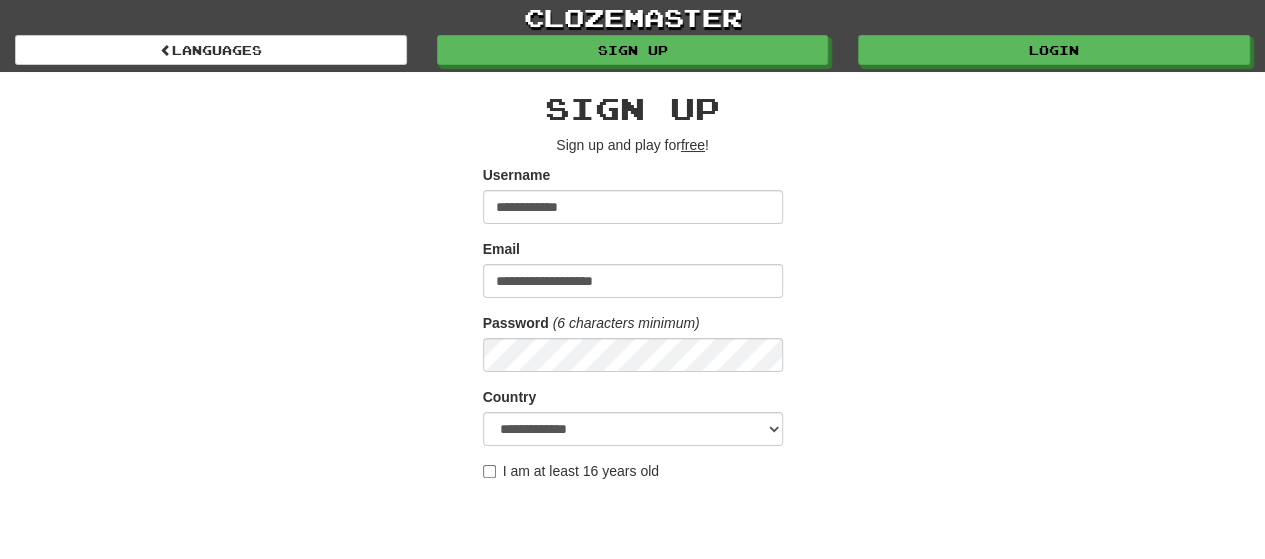 click on "I am at least 16 years old" at bounding box center (571, 471) 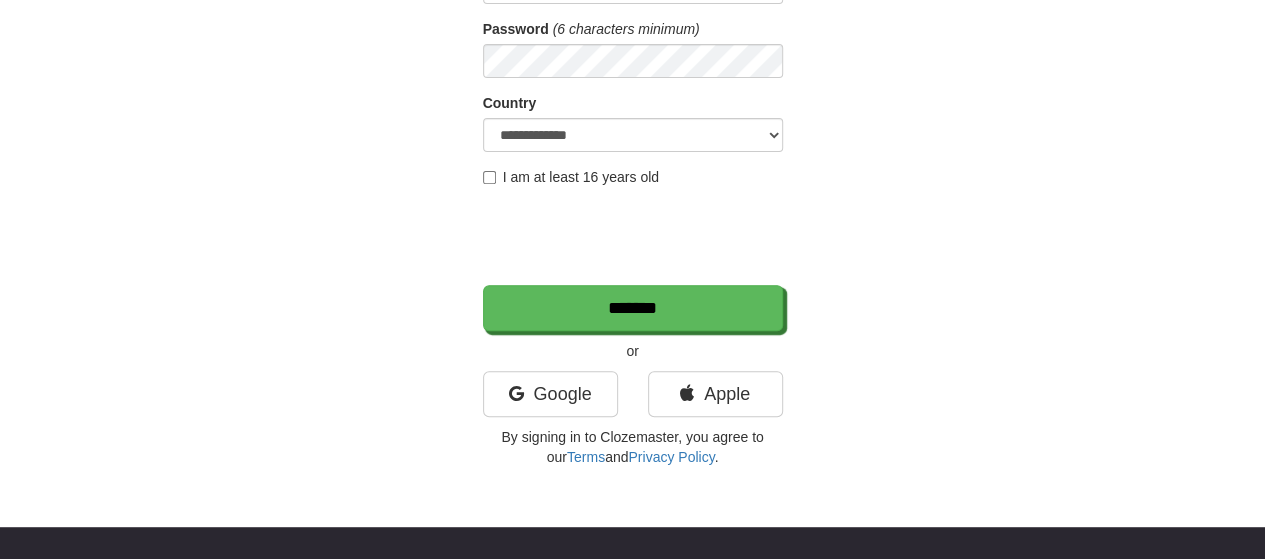 scroll, scrollTop: 290, scrollLeft: 0, axis: vertical 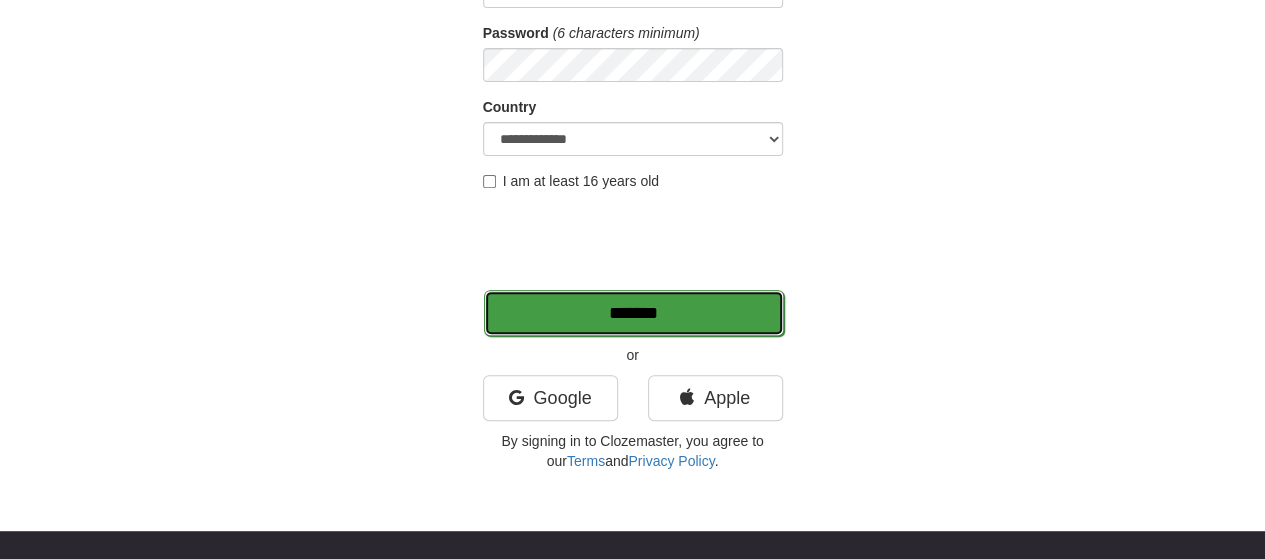 click on "*******" at bounding box center (634, 313) 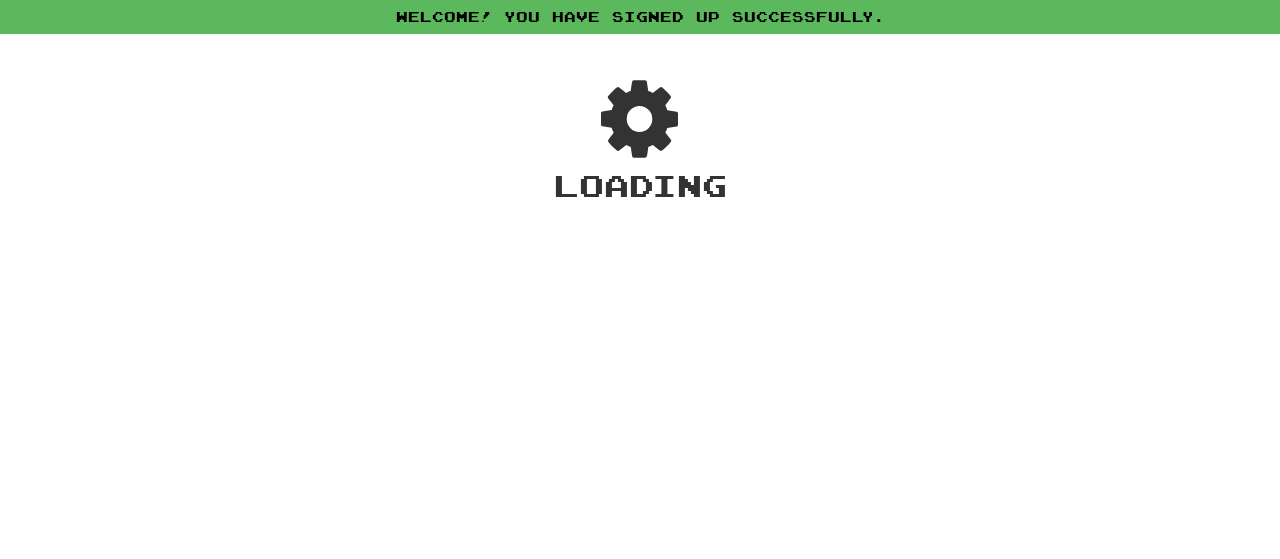 scroll, scrollTop: 0, scrollLeft: 0, axis: both 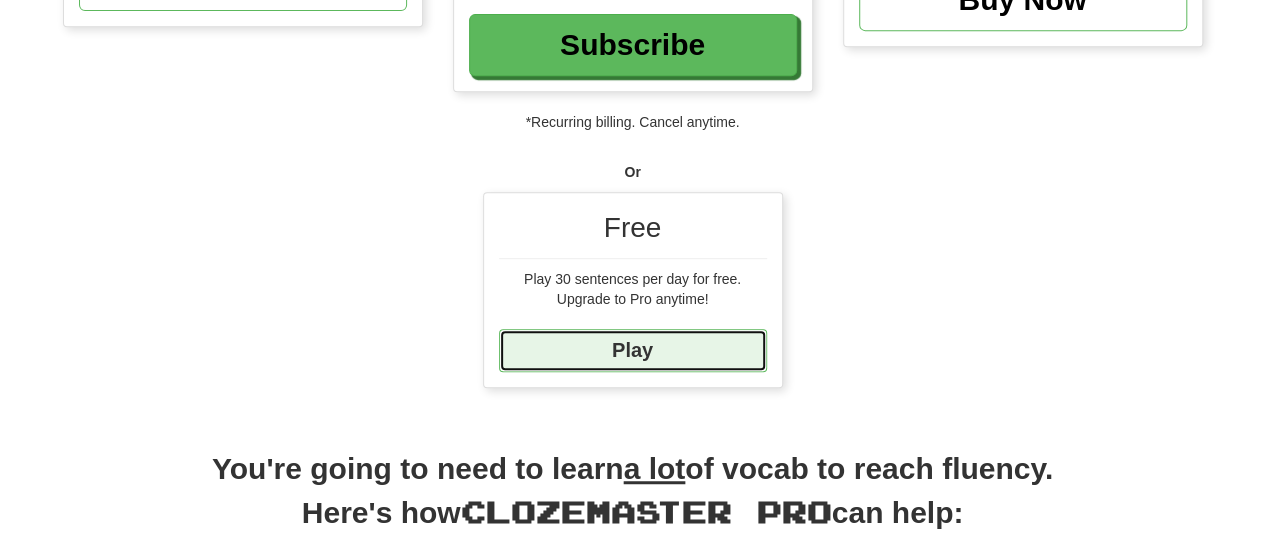 click on "Play" at bounding box center (633, 350) 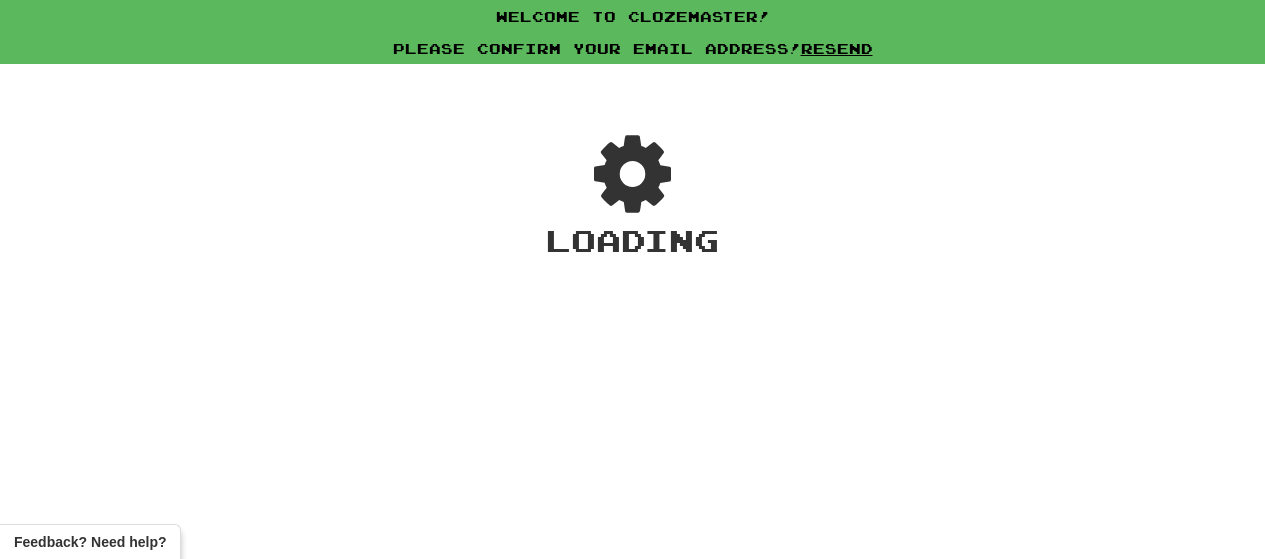 scroll, scrollTop: 0, scrollLeft: 0, axis: both 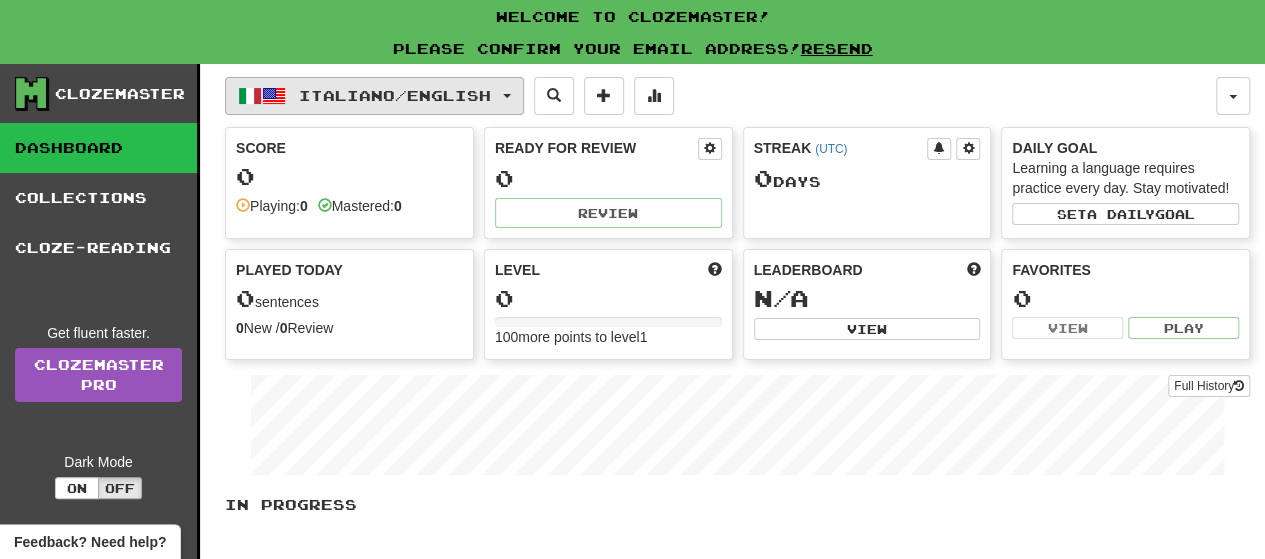 click on "Italiano  /  English" at bounding box center (395, 95) 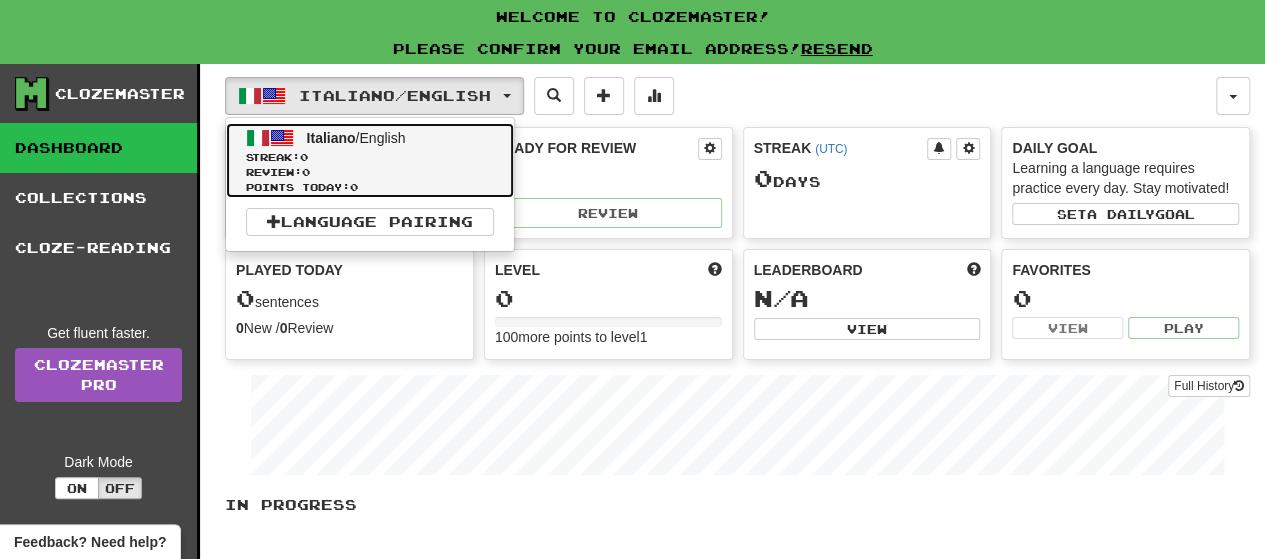 click on "Italiano  /  English" at bounding box center (356, 138) 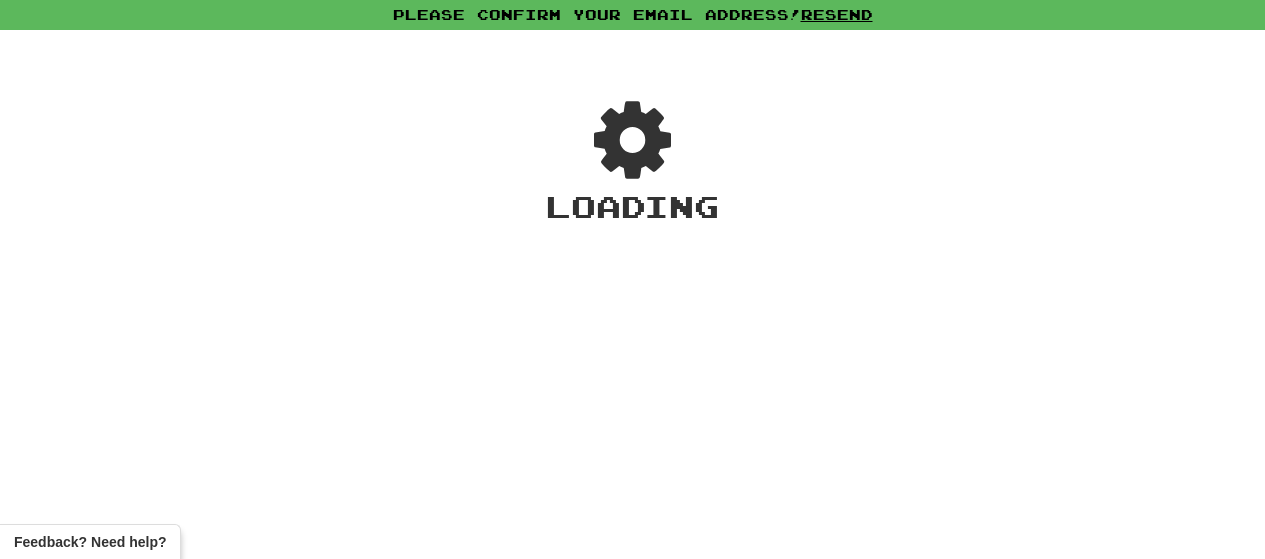 scroll, scrollTop: 0, scrollLeft: 0, axis: both 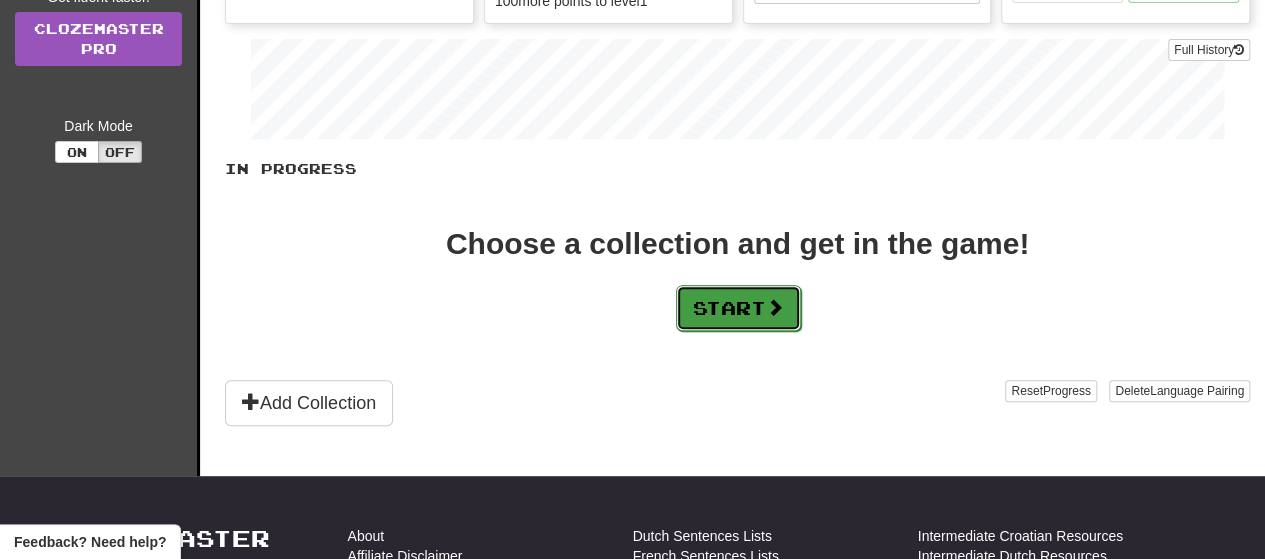 click on "Start" at bounding box center (738, 308) 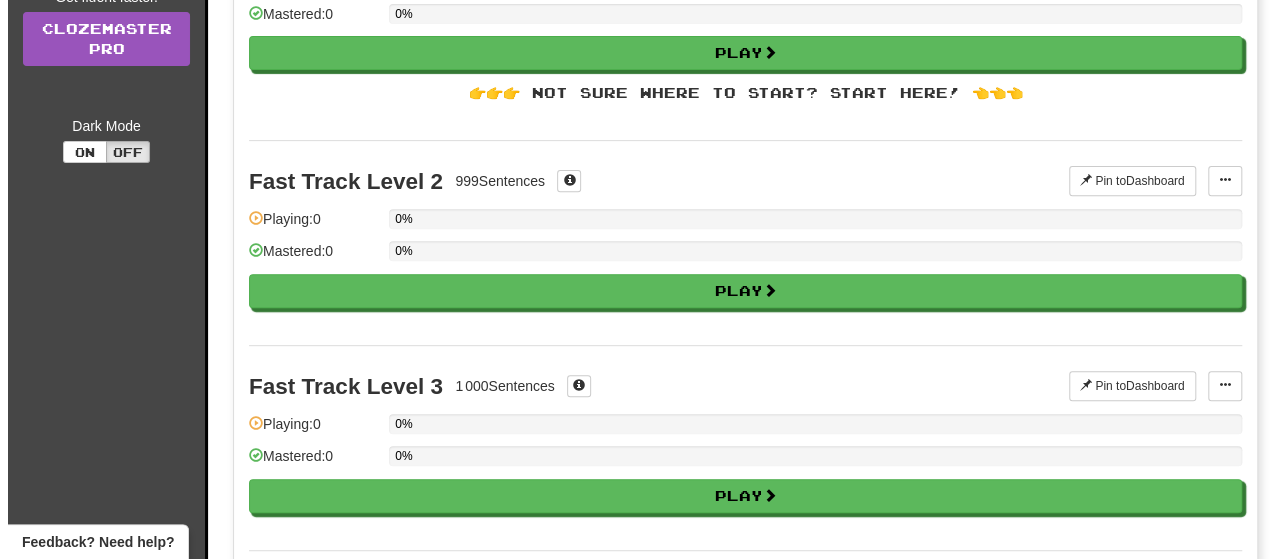 scroll, scrollTop: 0, scrollLeft: 0, axis: both 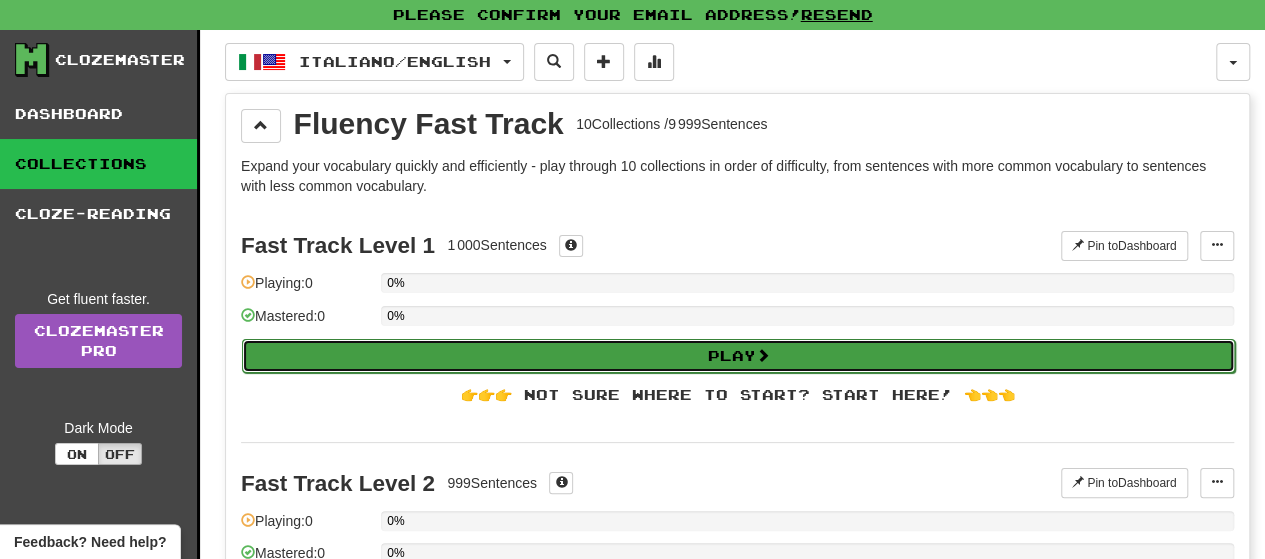 click on "Play" at bounding box center (738, 356) 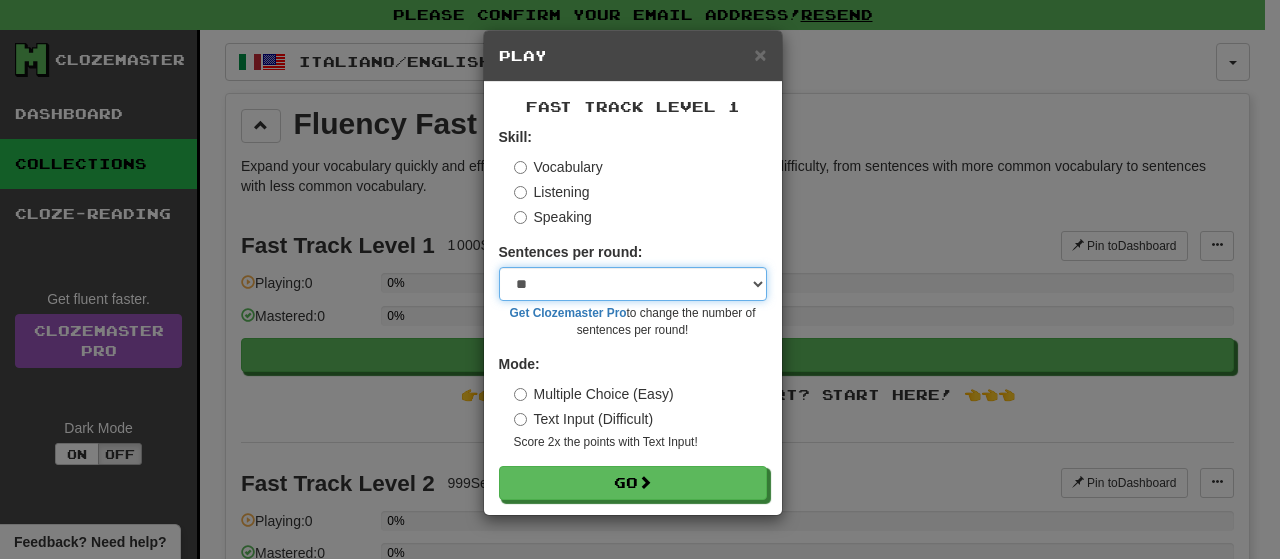 click on "* ** ** ** ** ** *** ********" at bounding box center (633, 284) 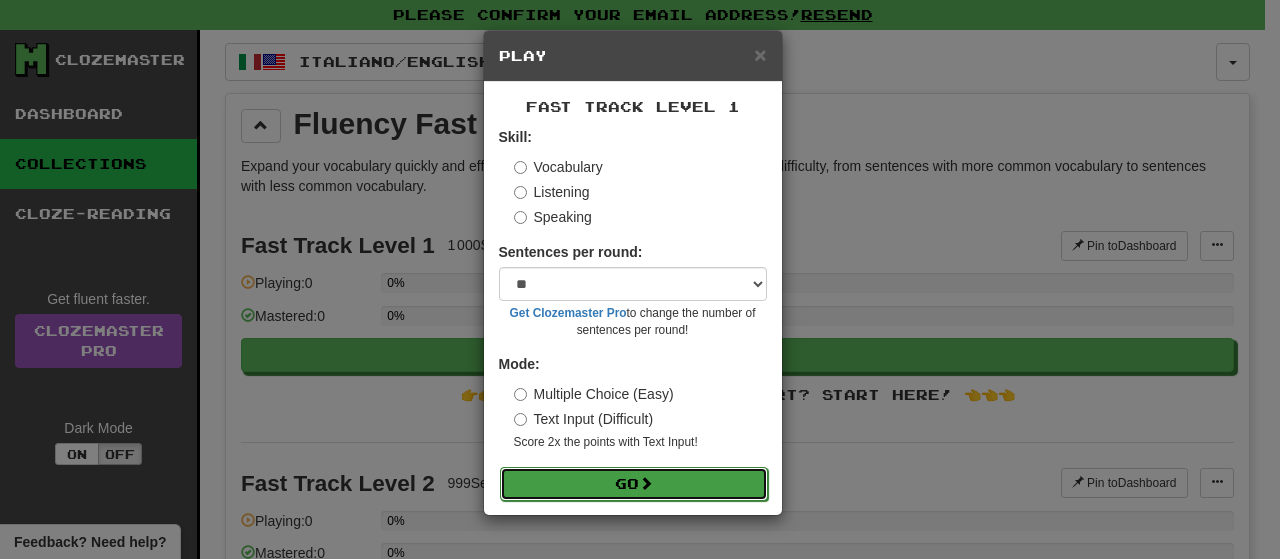click on "Go" at bounding box center [634, 484] 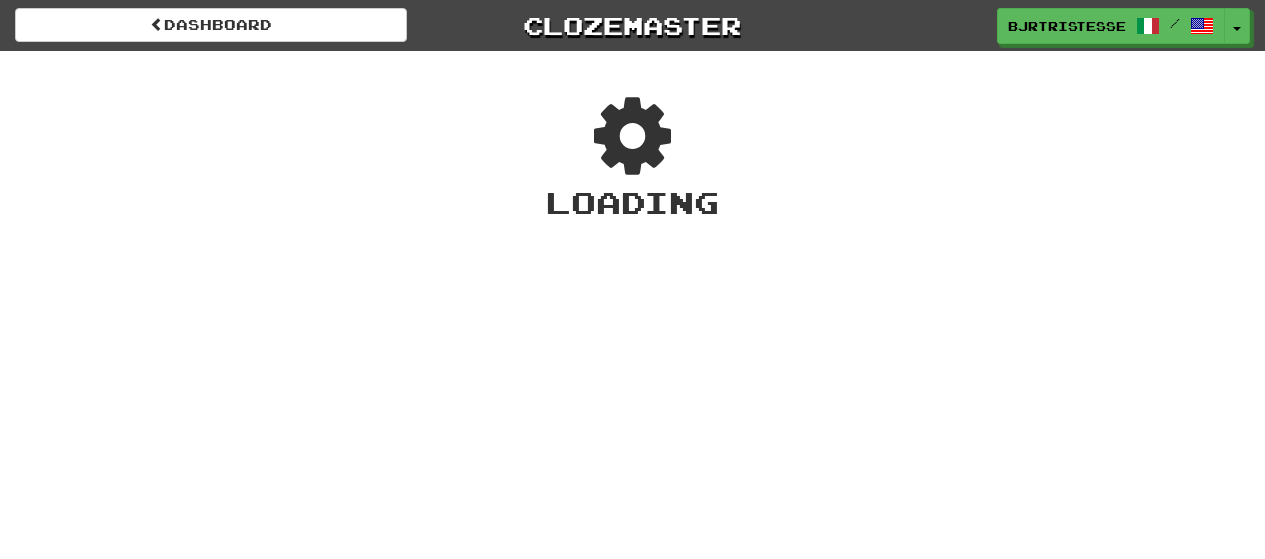 scroll, scrollTop: 0, scrollLeft: 0, axis: both 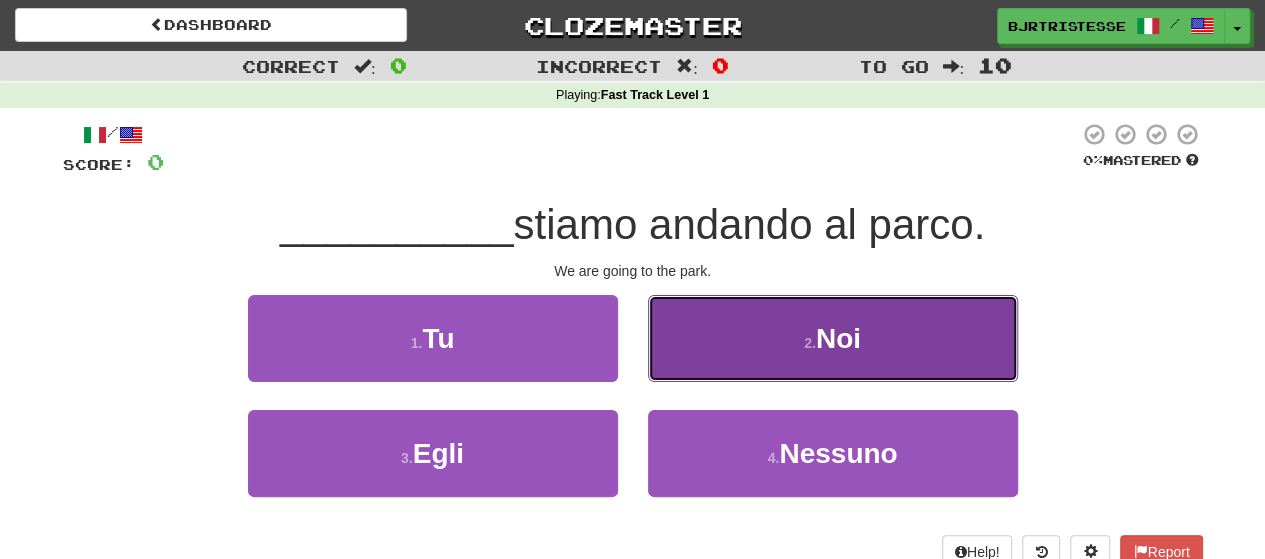 click on "2 ." at bounding box center [810, 343] 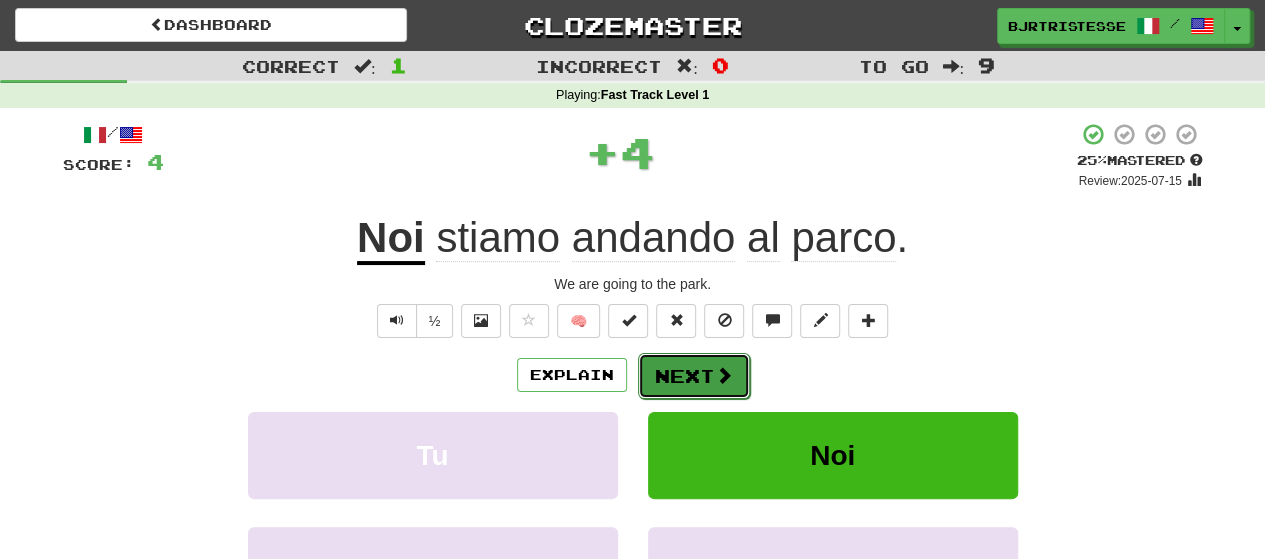 click at bounding box center [724, 375] 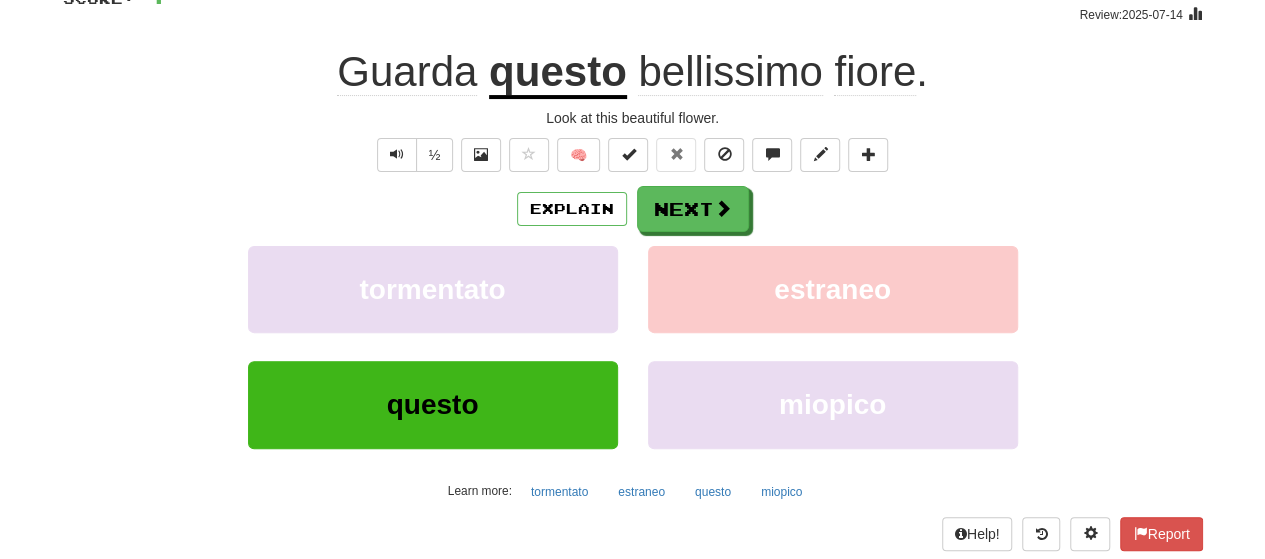 scroll, scrollTop: 150, scrollLeft: 0, axis: vertical 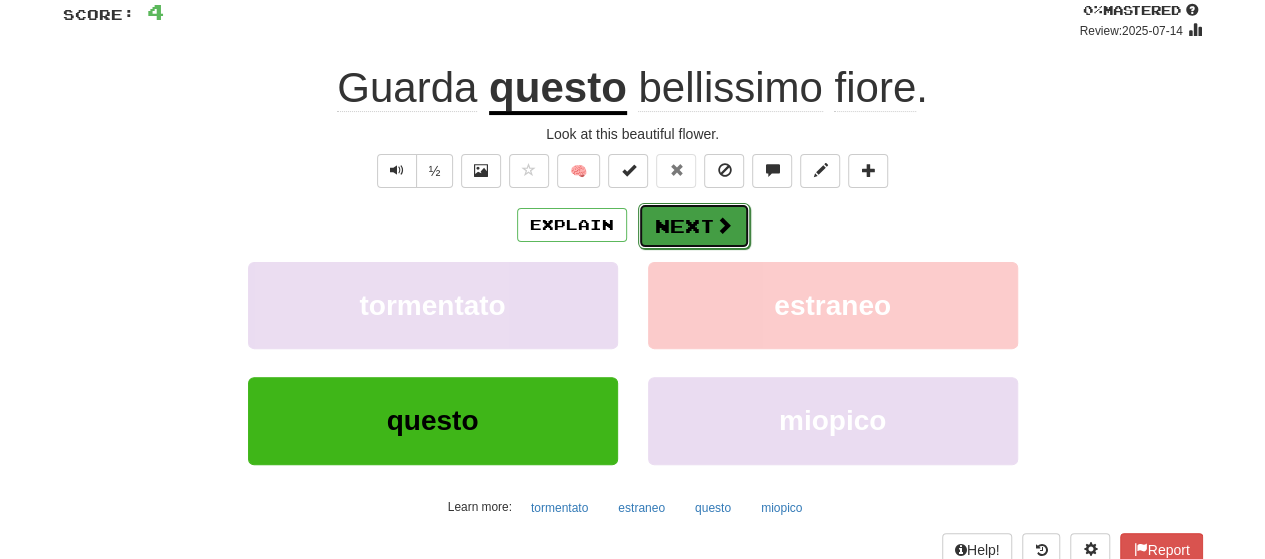 click on "Next" at bounding box center (694, 226) 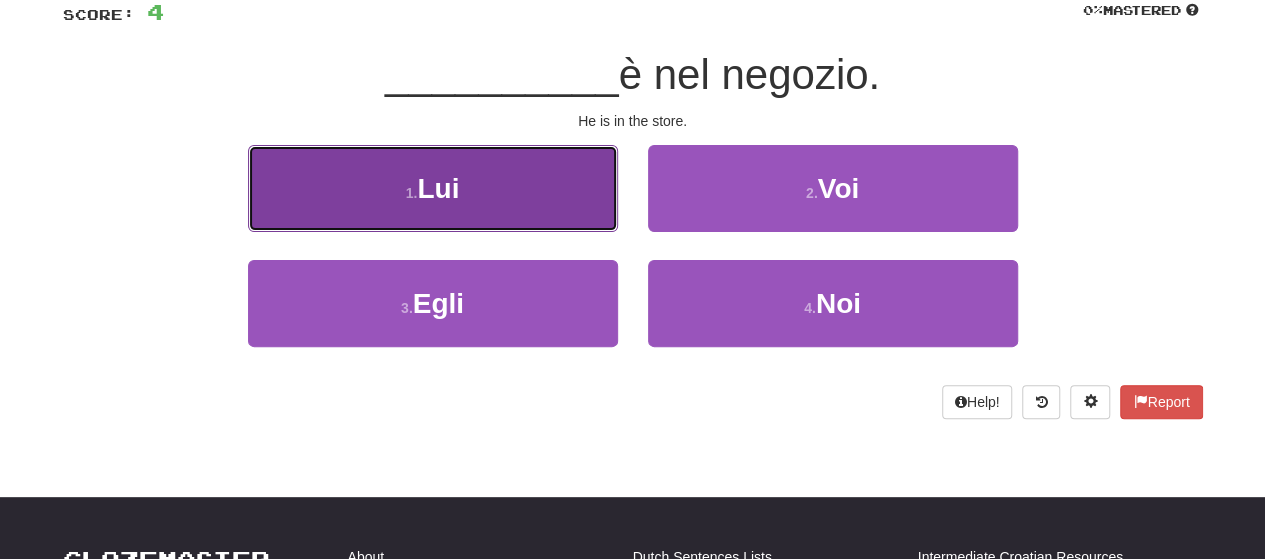 click on "1 .  Lui" at bounding box center [433, 188] 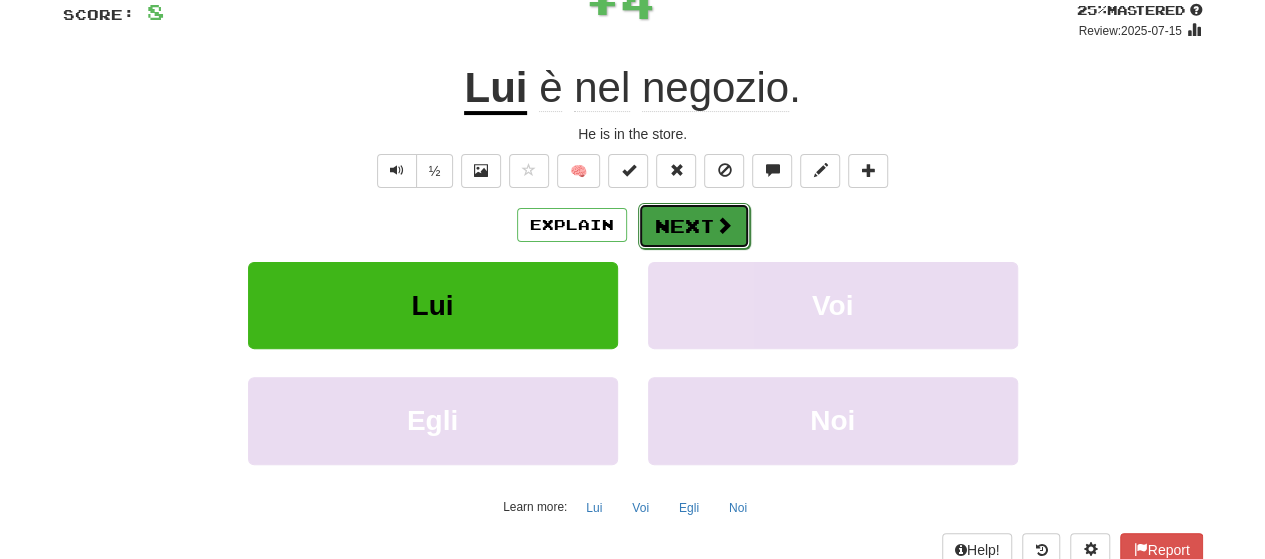 click on "Next" at bounding box center [694, 226] 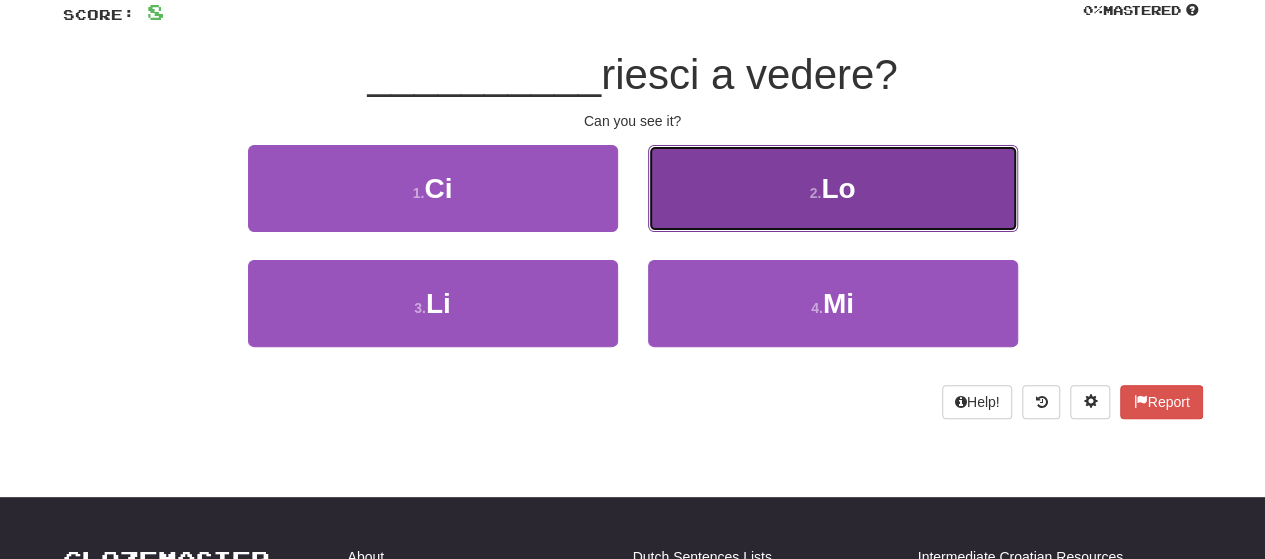 click on "2 .  Lo" at bounding box center (833, 188) 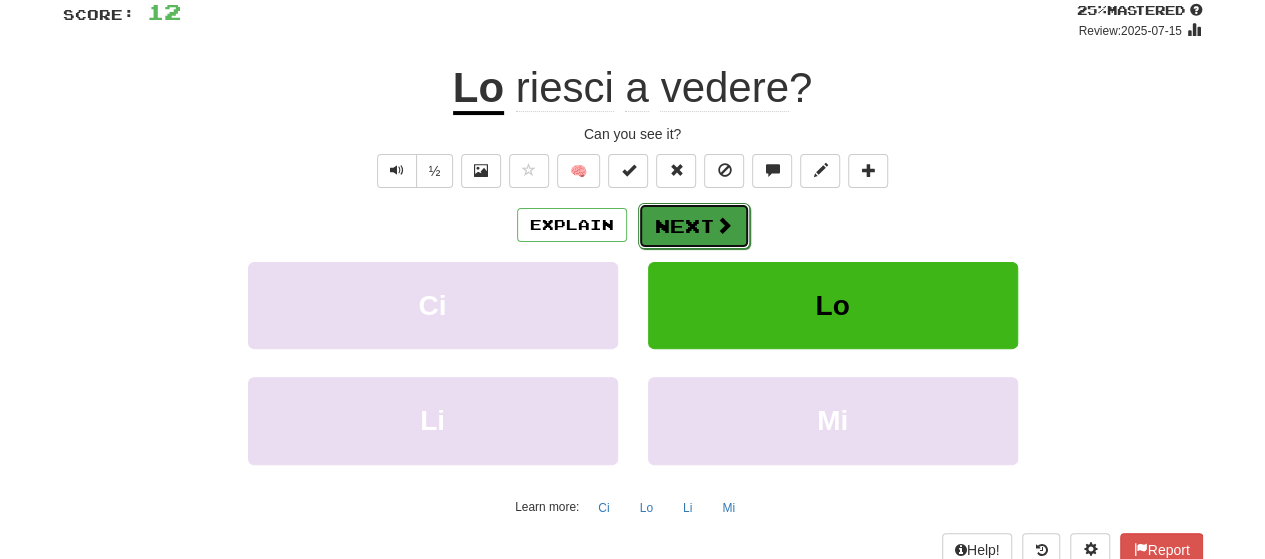 click on "Next" at bounding box center [694, 226] 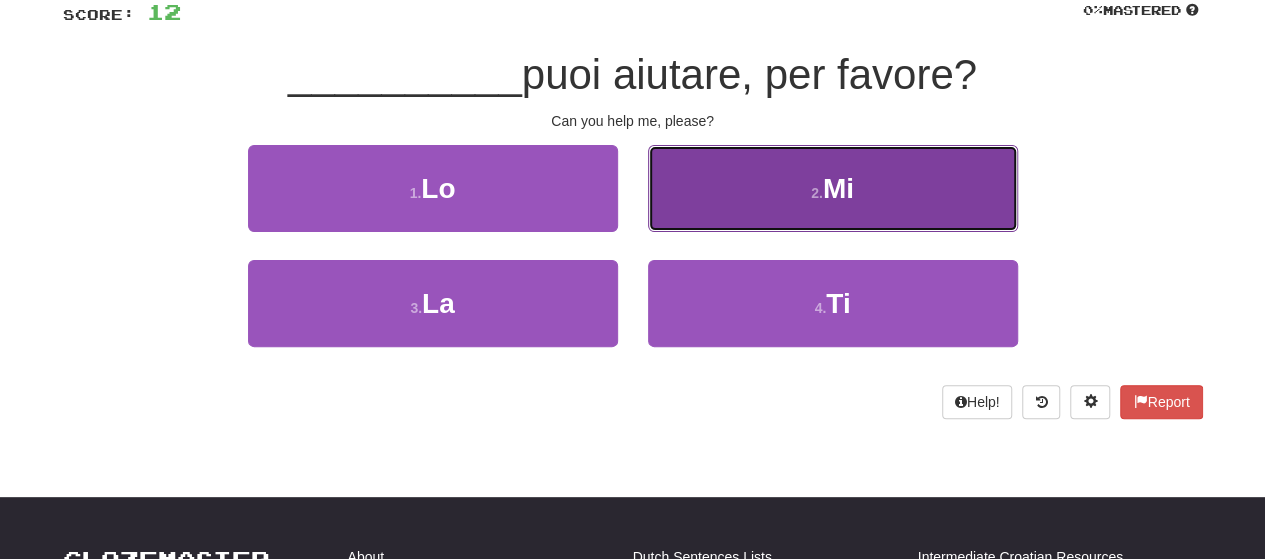 click on "2 .  Mi" at bounding box center (833, 188) 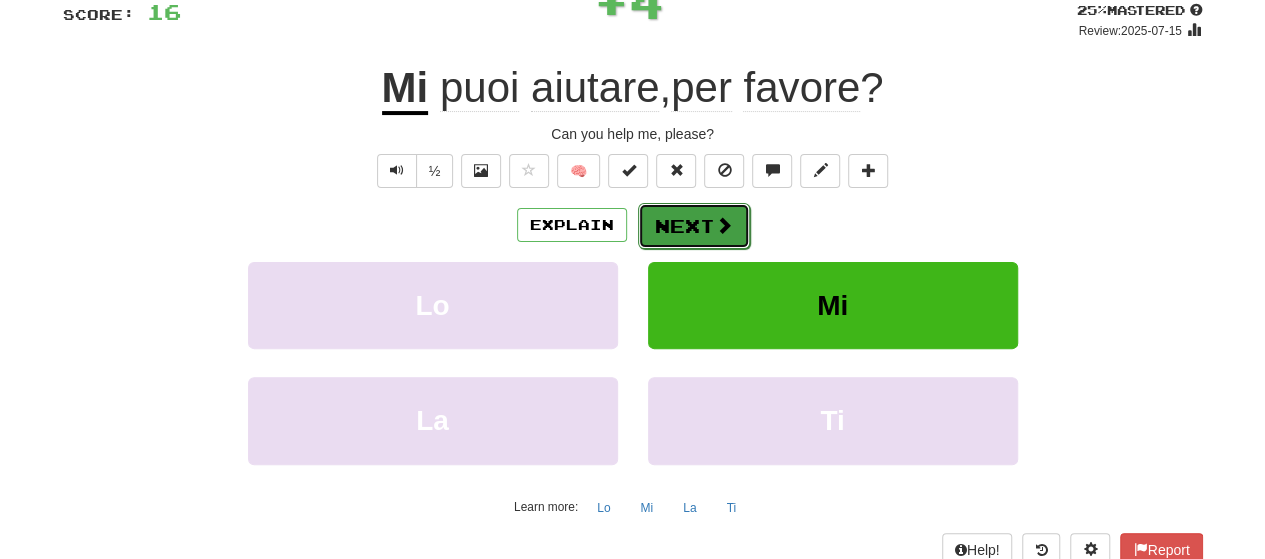 click on "Next" at bounding box center [694, 226] 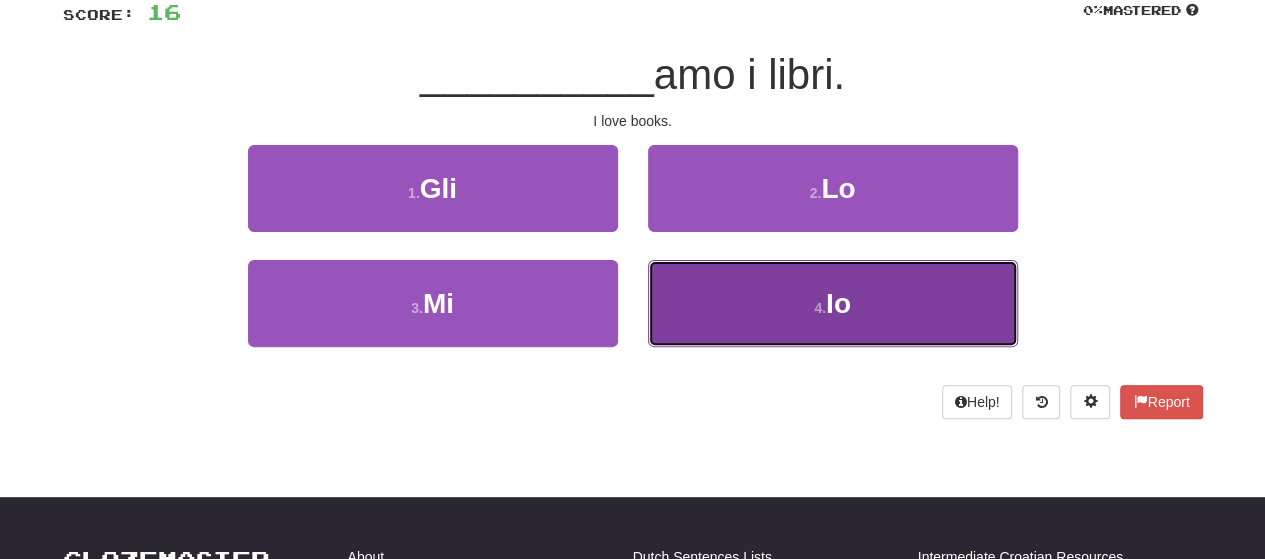 click on "4 .  Io" at bounding box center [833, 303] 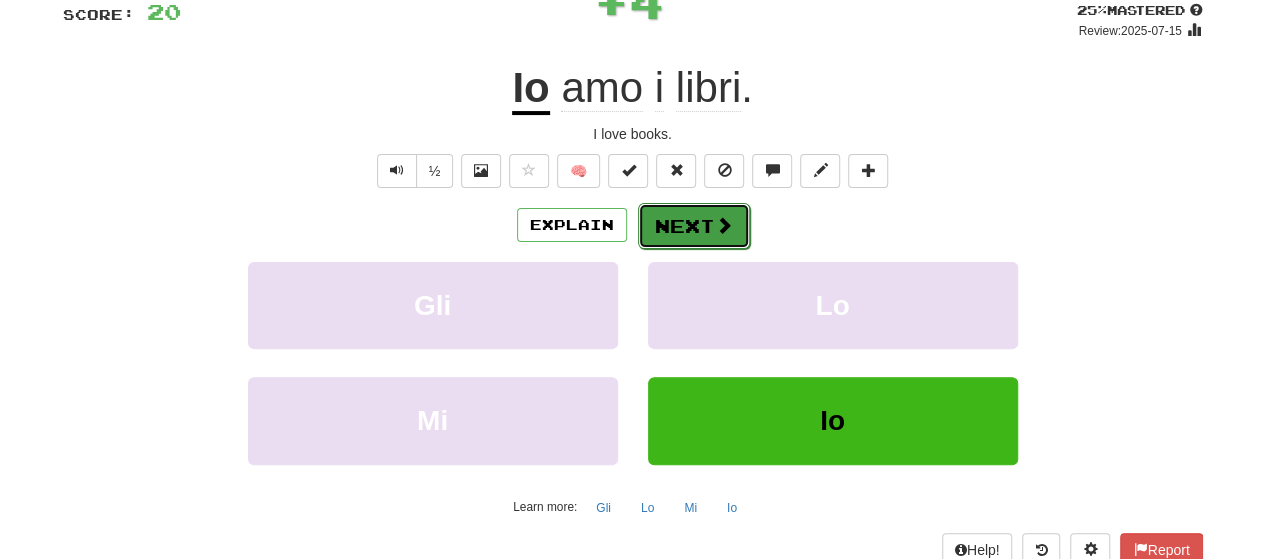 click on "Next" at bounding box center [694, 226] 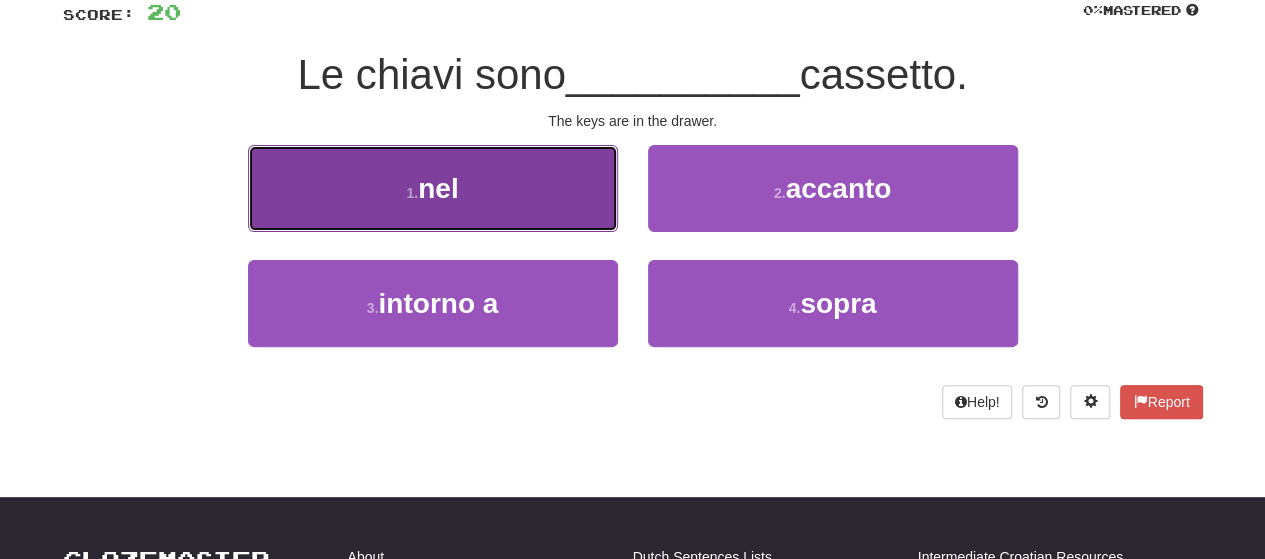 click on "nel" at bounding box center (438, 188) 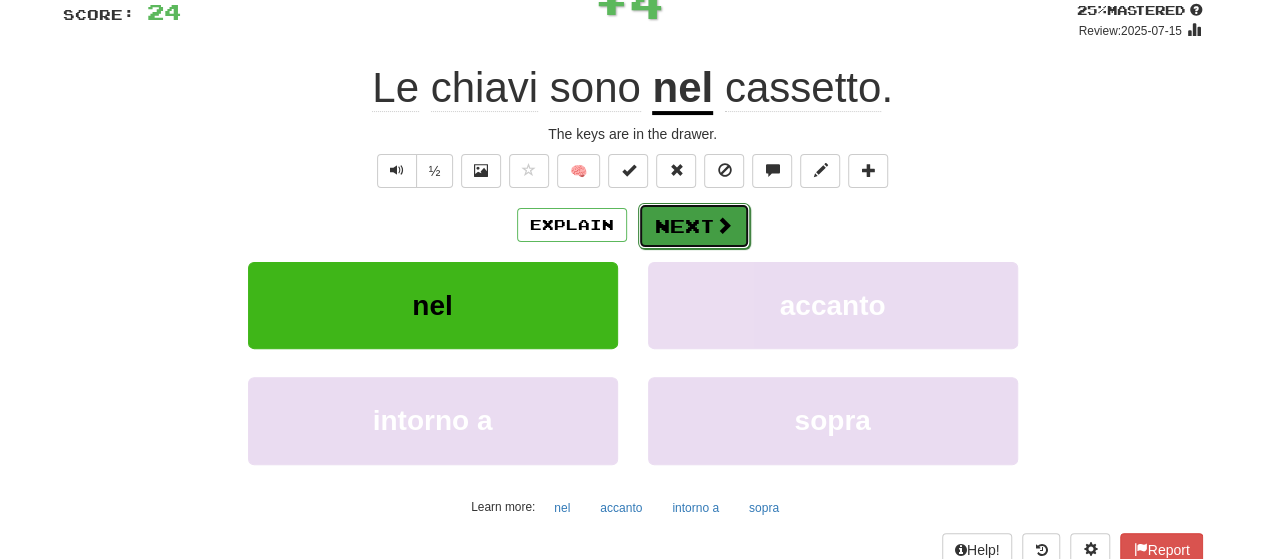 click on "Next" at bounding box center (694, 226) 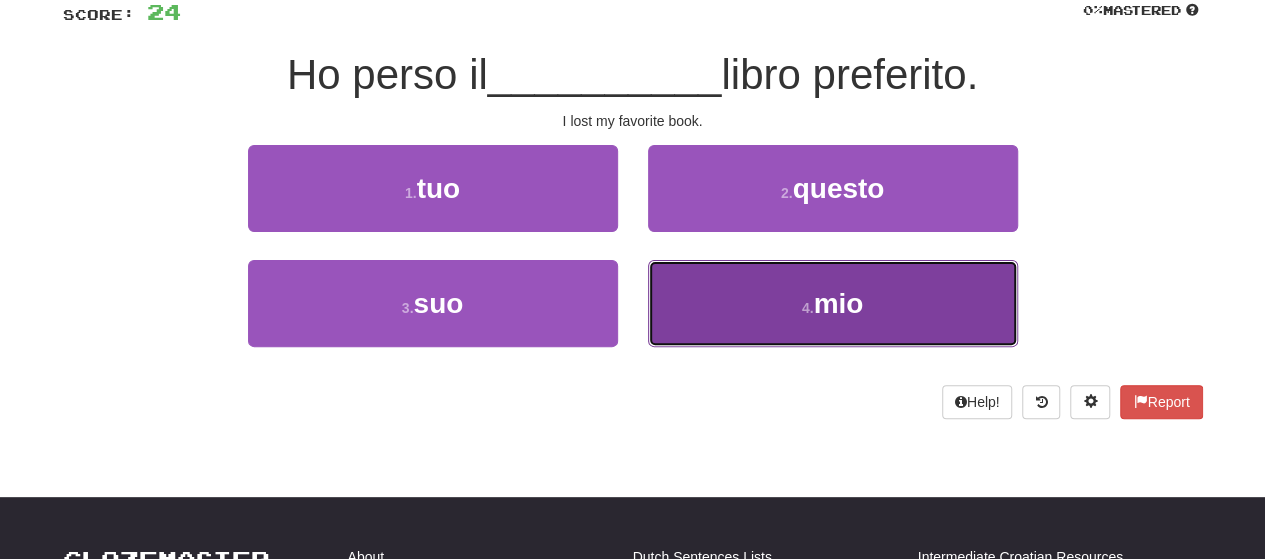 click on "4 .  mio" at bounding box center (833, 303) 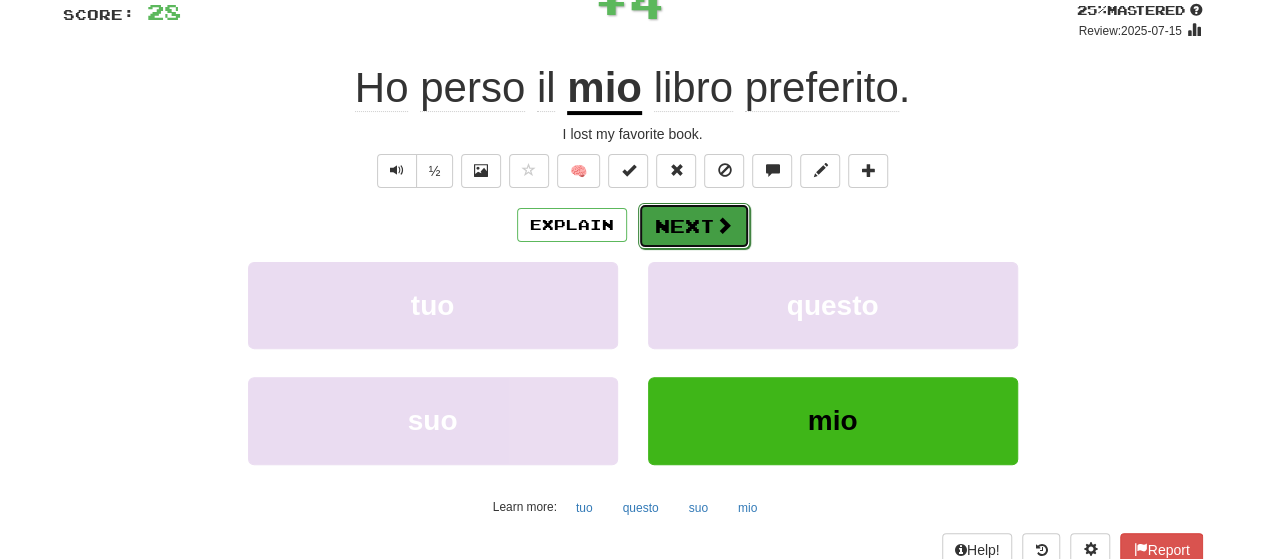 click on "Next" at bounding box center (694, 226) 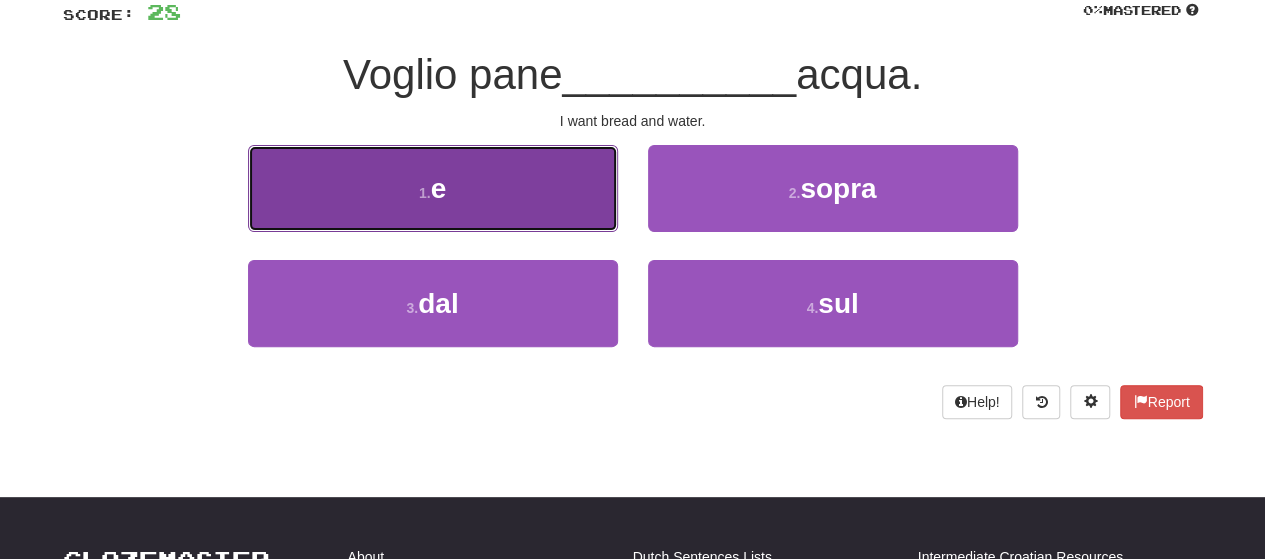 click on "1 .  e" at bounding box center (433, 188) 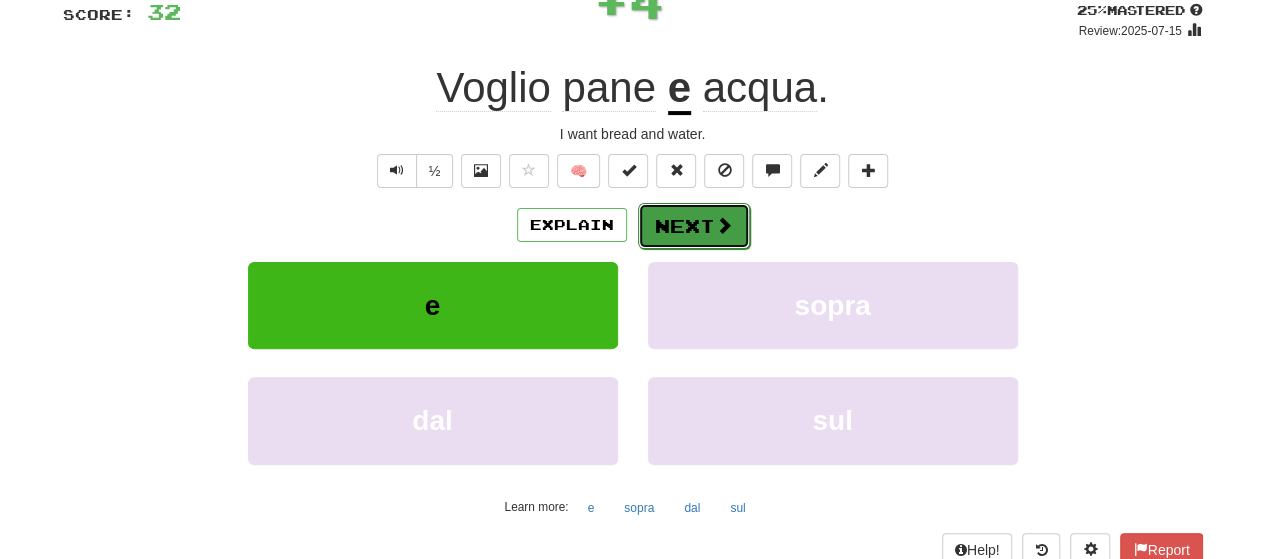 click on "Next" at bounding box center [694, 226] 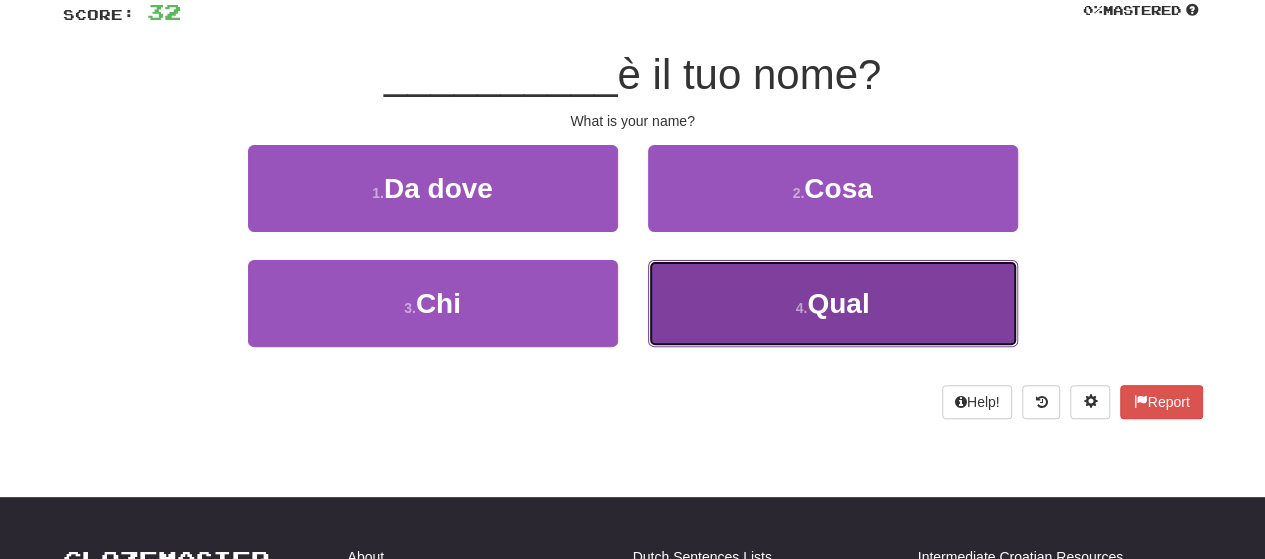 click on "4 .  Qual" at bounding box center [833, 303] 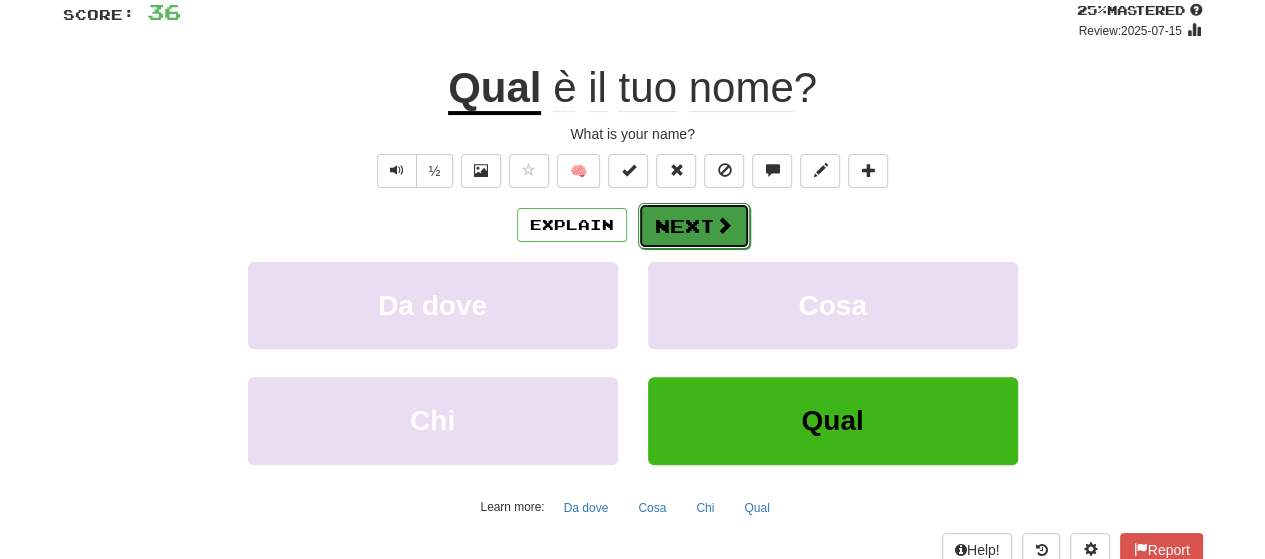 click on "Next" at bounding box center [694, 226] 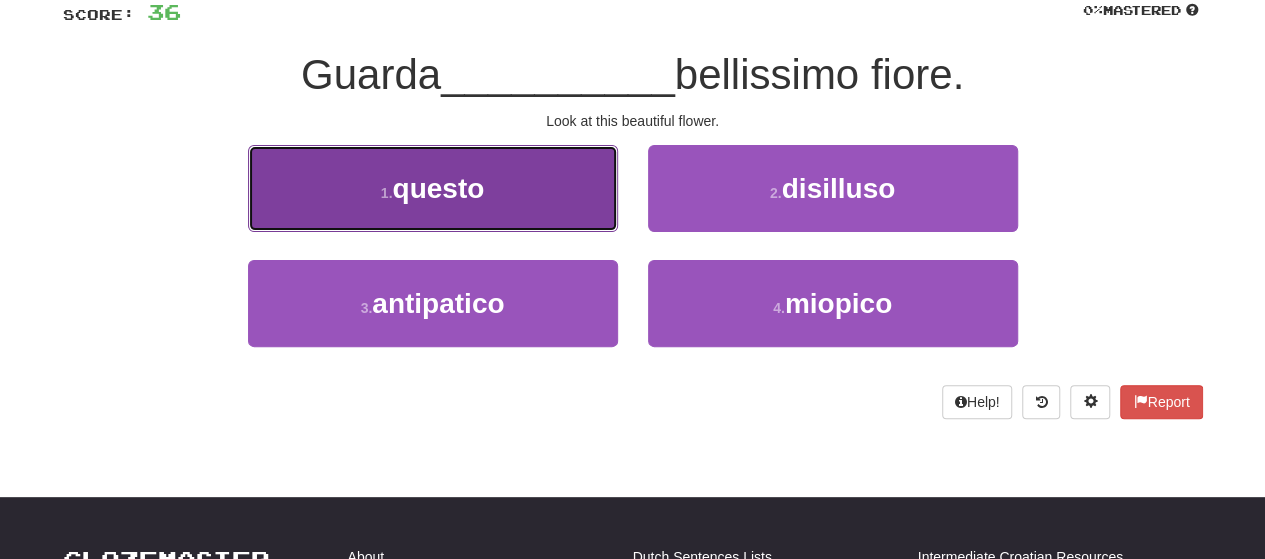 click on "questo" at bounding box center (438, 188) 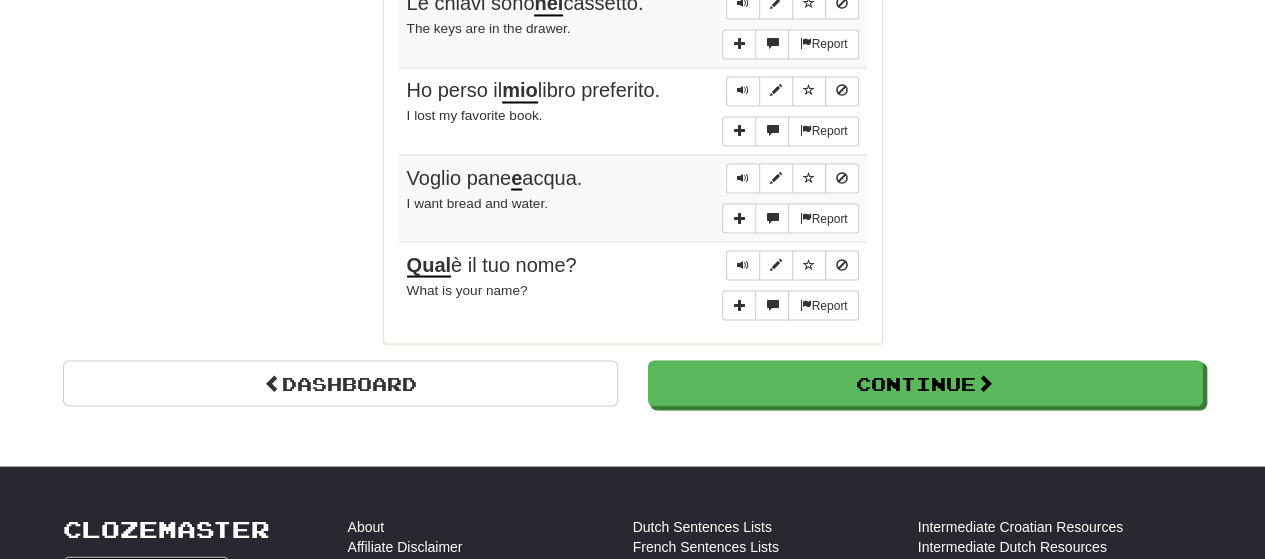 scroll, scrollTop: 1734, scrollLeft: 0, axis: vertical 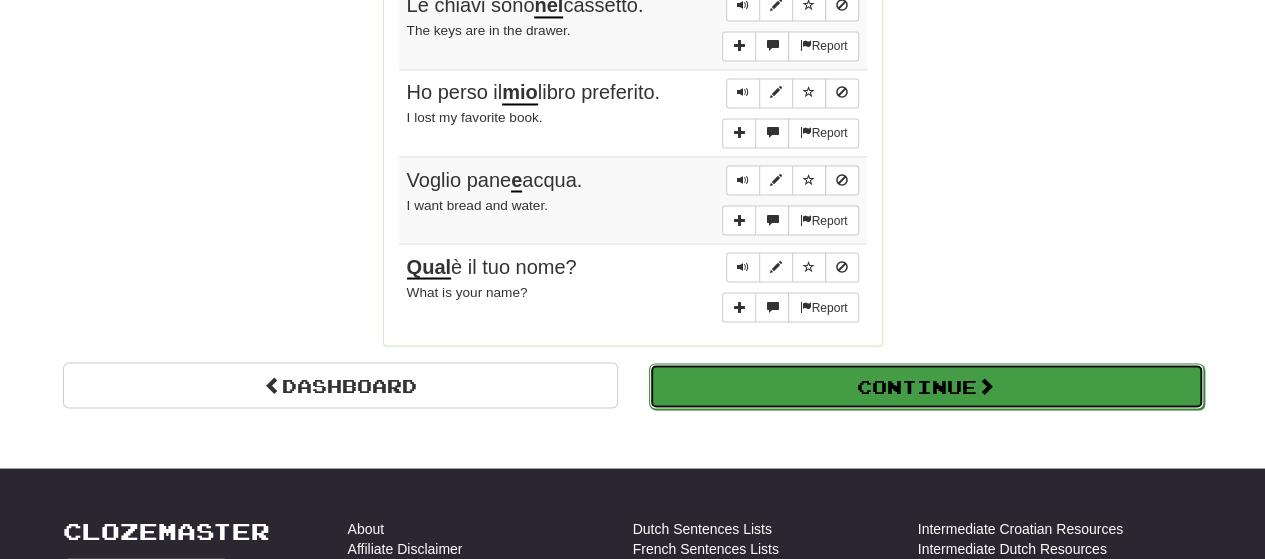 click on "Continue" at bounding box center [926, 386] 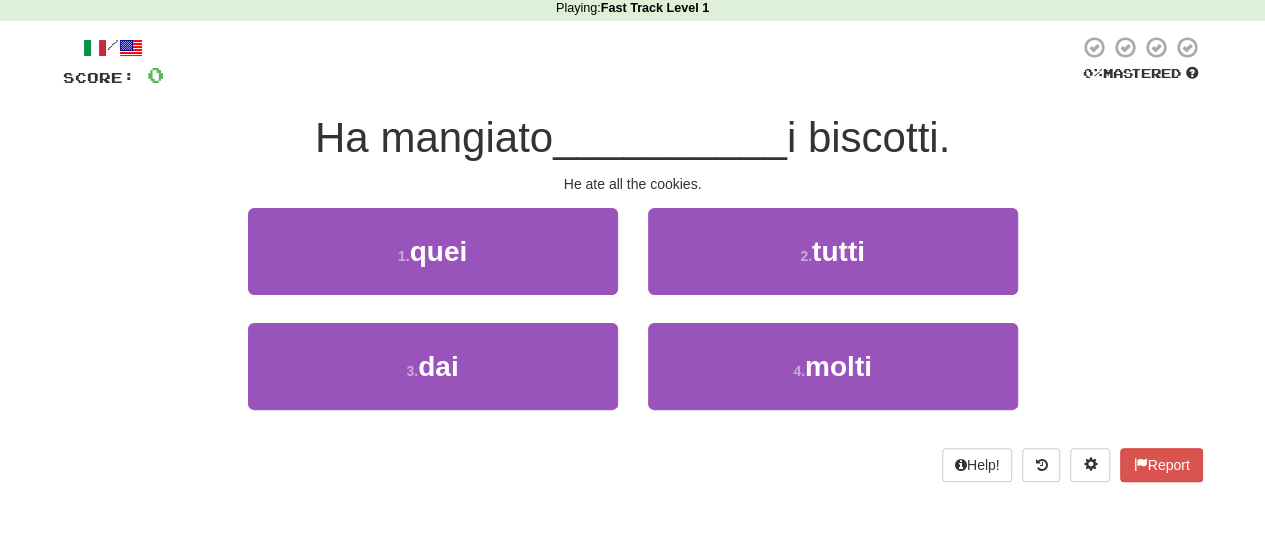 scroll, scrollTop: 90, scrollLeft: 0, axis: vertical 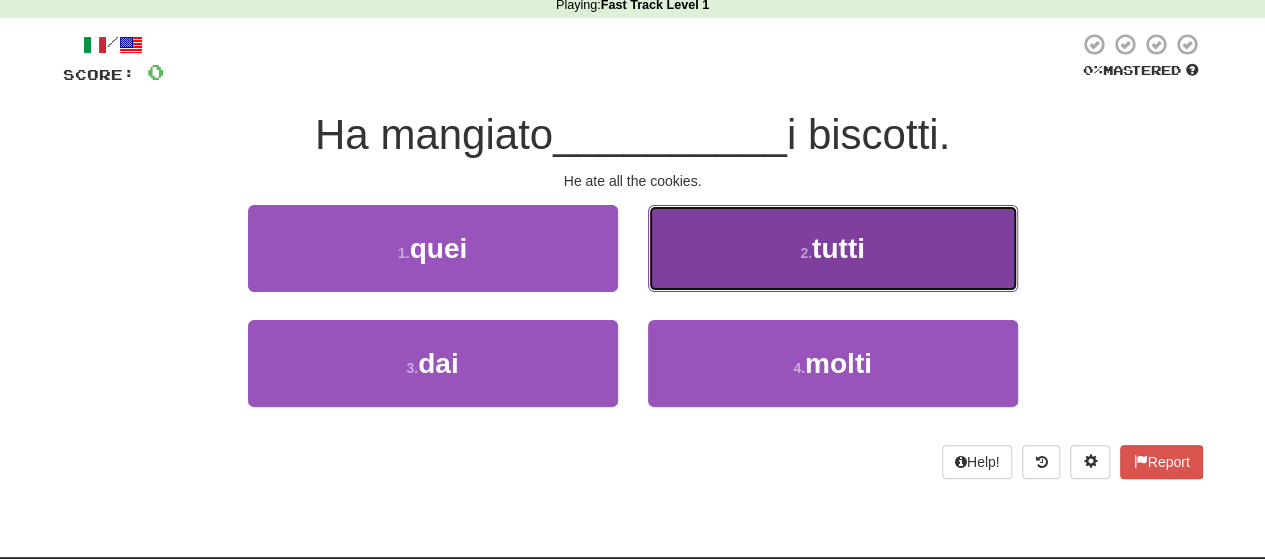 click on "2 .  tutti" at bounding box center (833, 248) 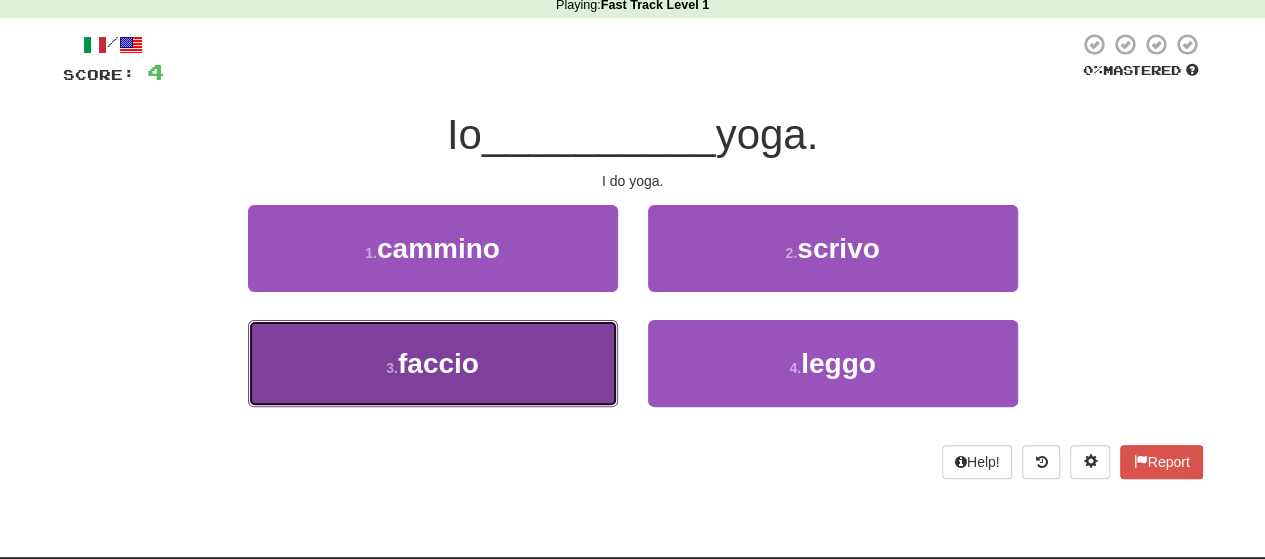 click on "3 .  faccio" at bounding box center [433, 363] 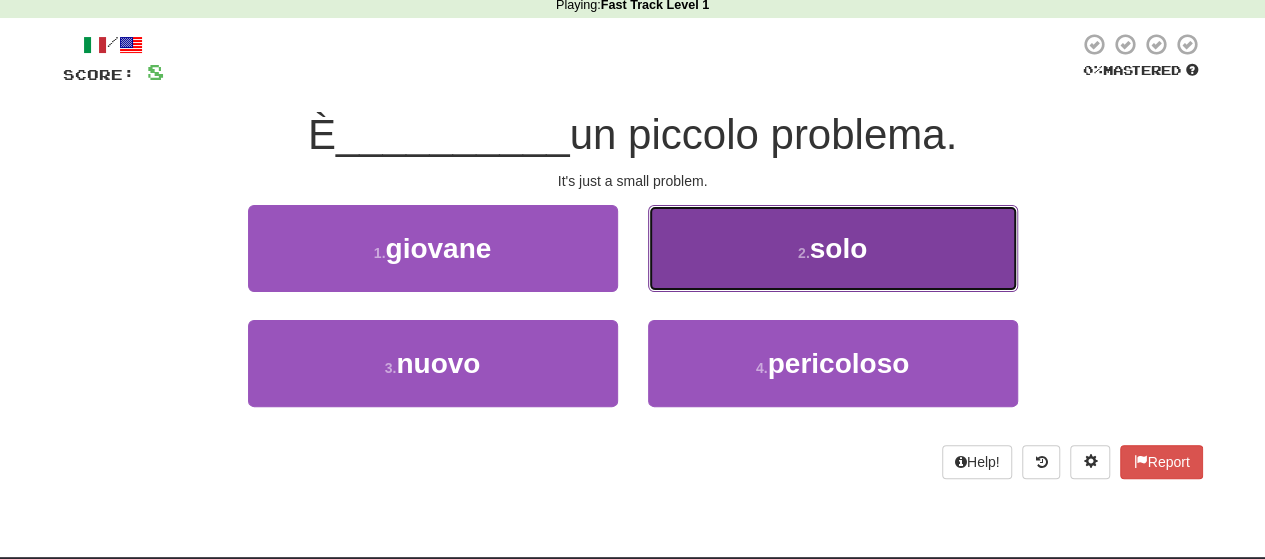 click on "2 .  solo" at bounding box center [833, 248] 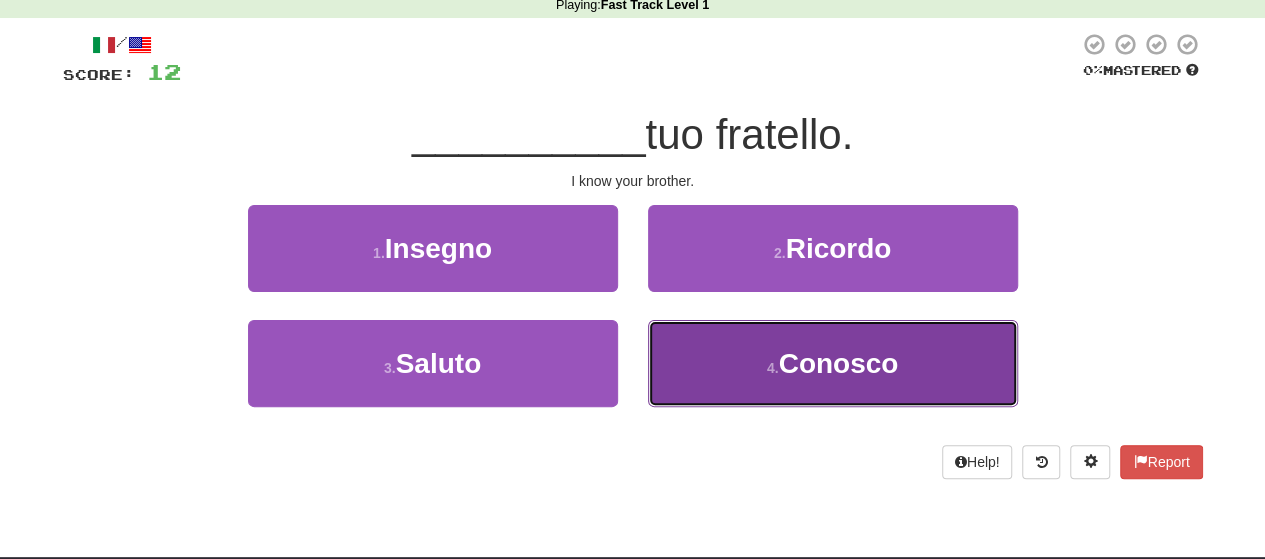 click on "4 .  Conosco" at bounding box center [833, 363] 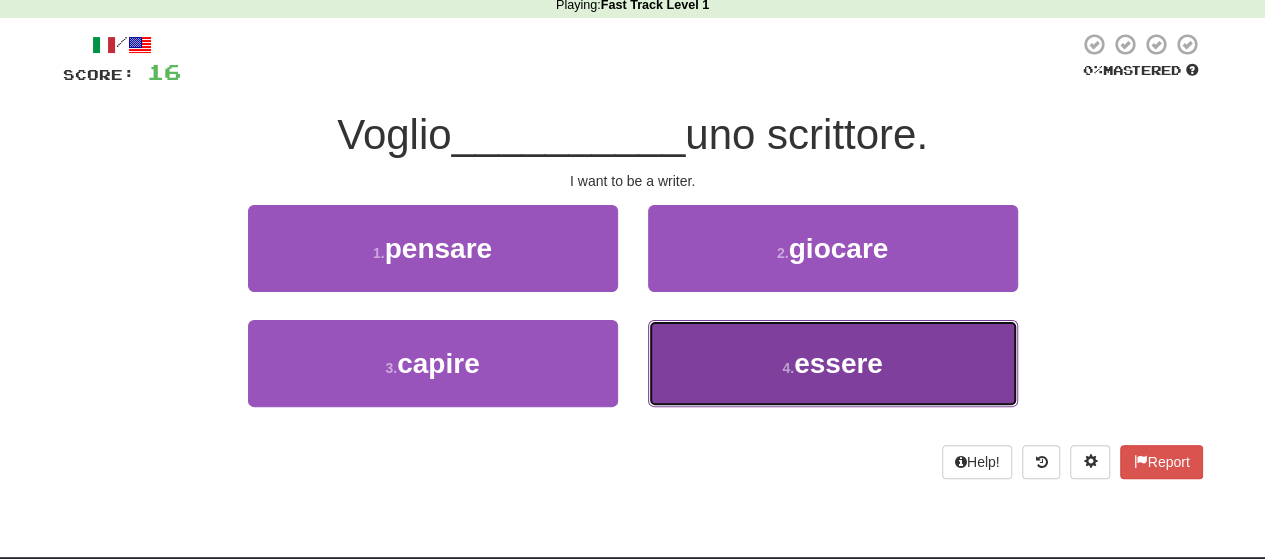 click on "4 .  essere" at bounding box center (833, 363) 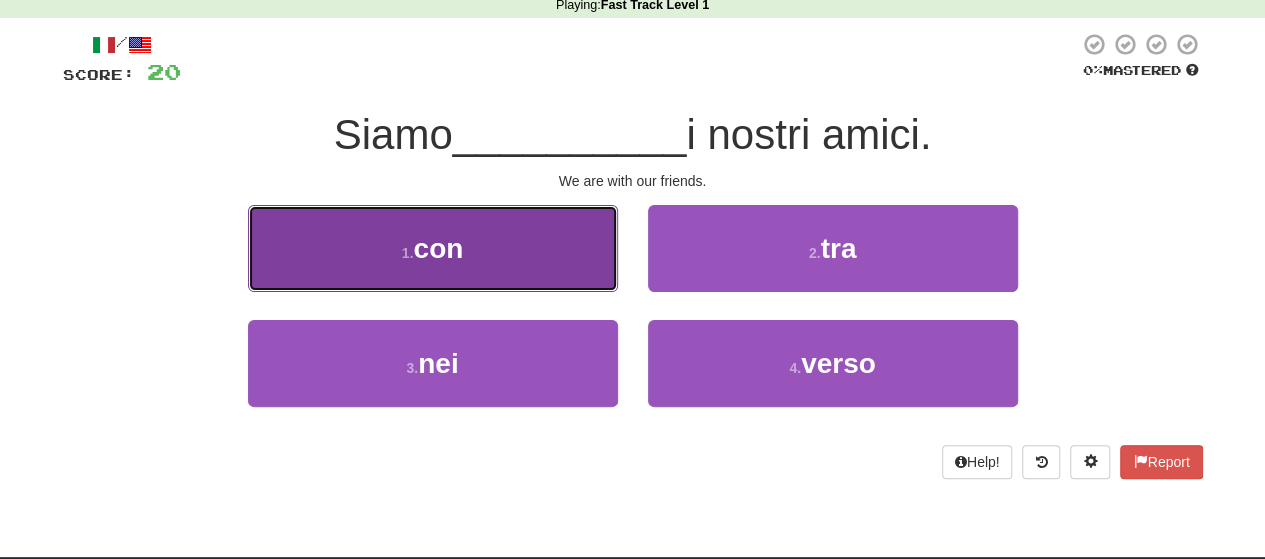 click on "1 .  con" at bounding box center [433, 248] 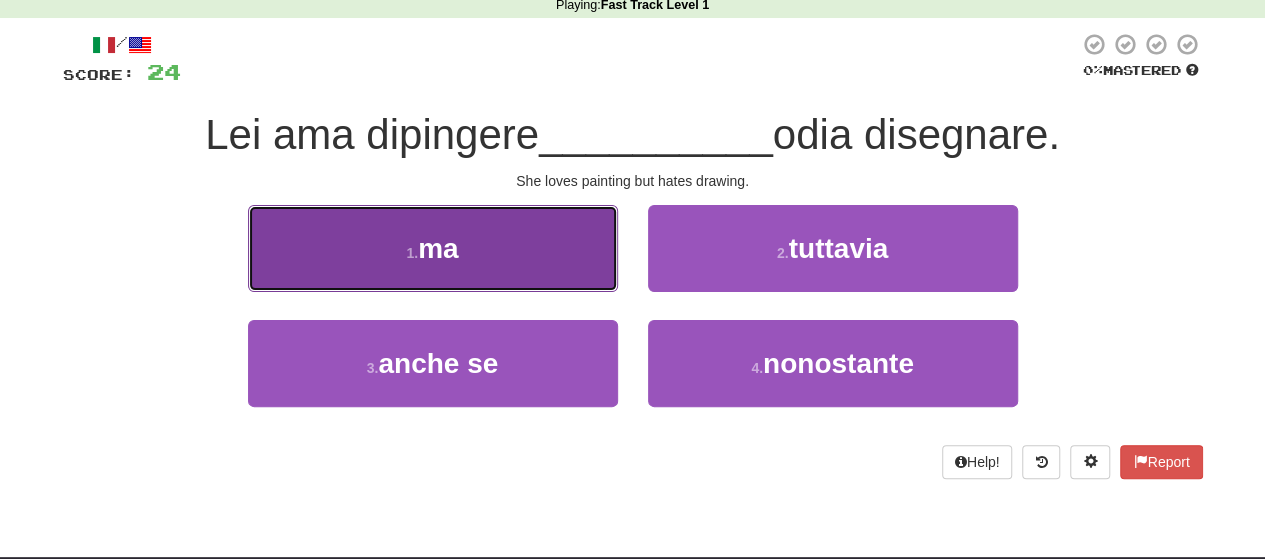 click on "1 .  ma" at bounding box center (433, 248) 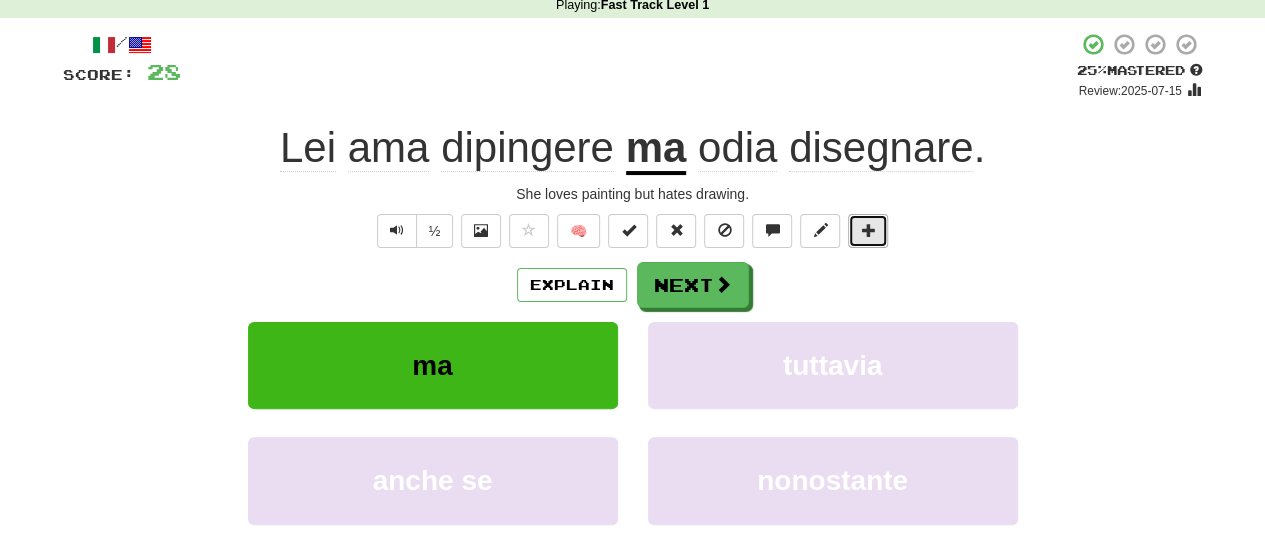 click at bounding box center (868, 230) 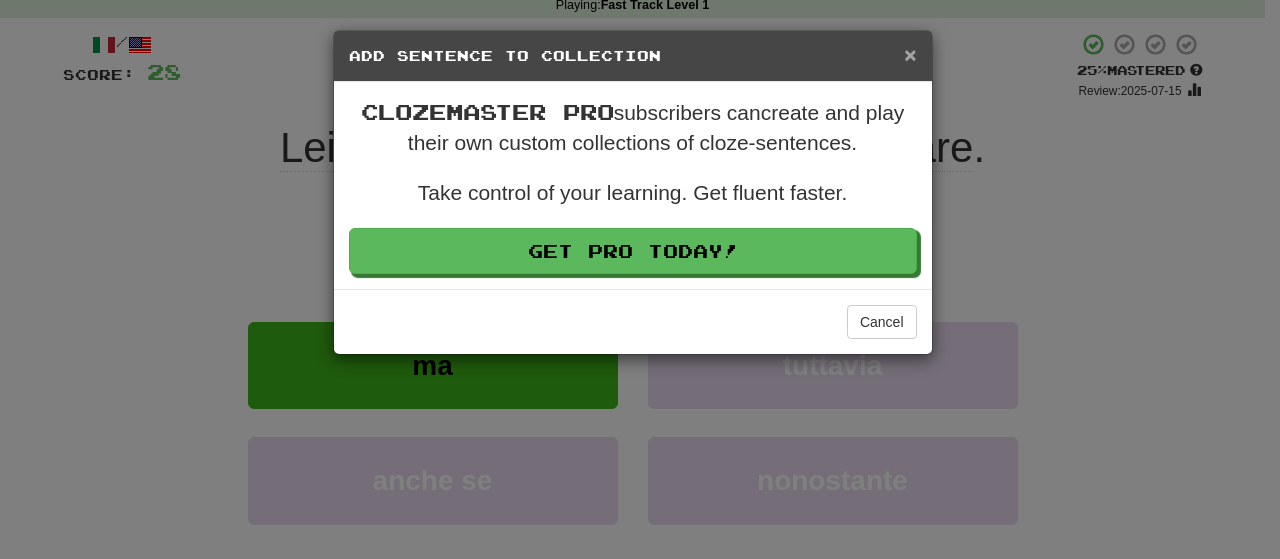 click on "×" at bounding box center (910, 54) 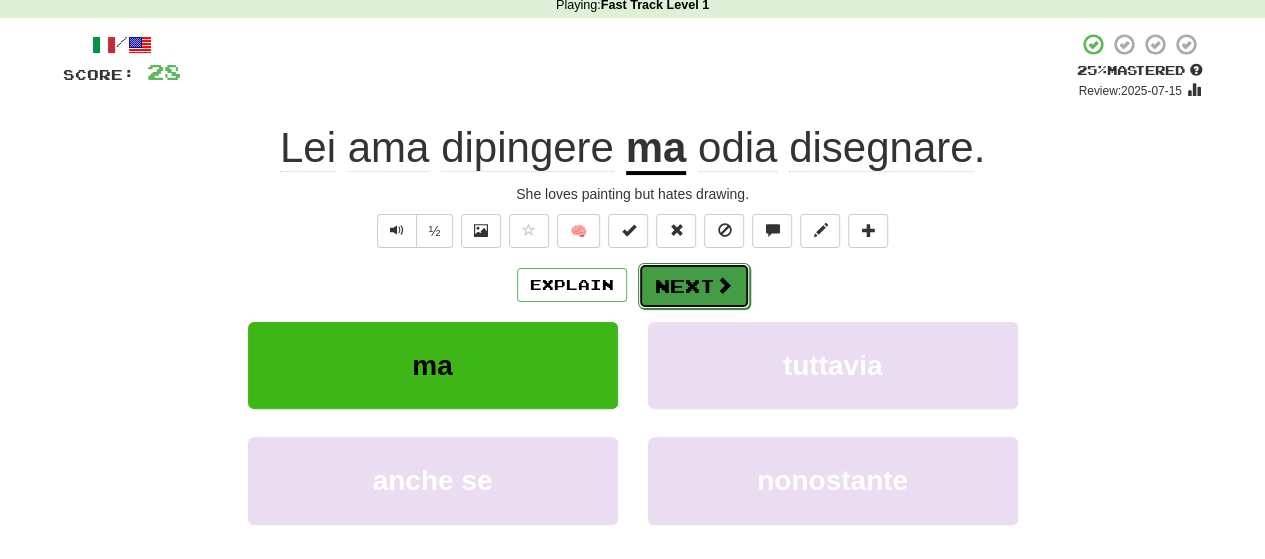 click on "Next" at bounding box center [694, 286] 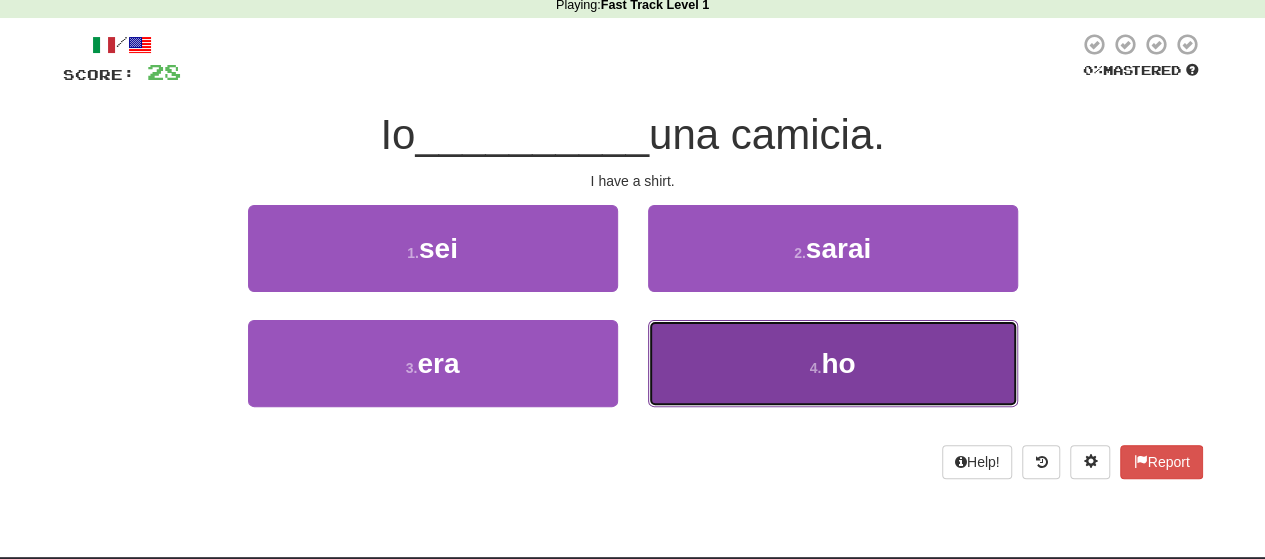 click on "4 .  ho" at bounding box center (833, 363) 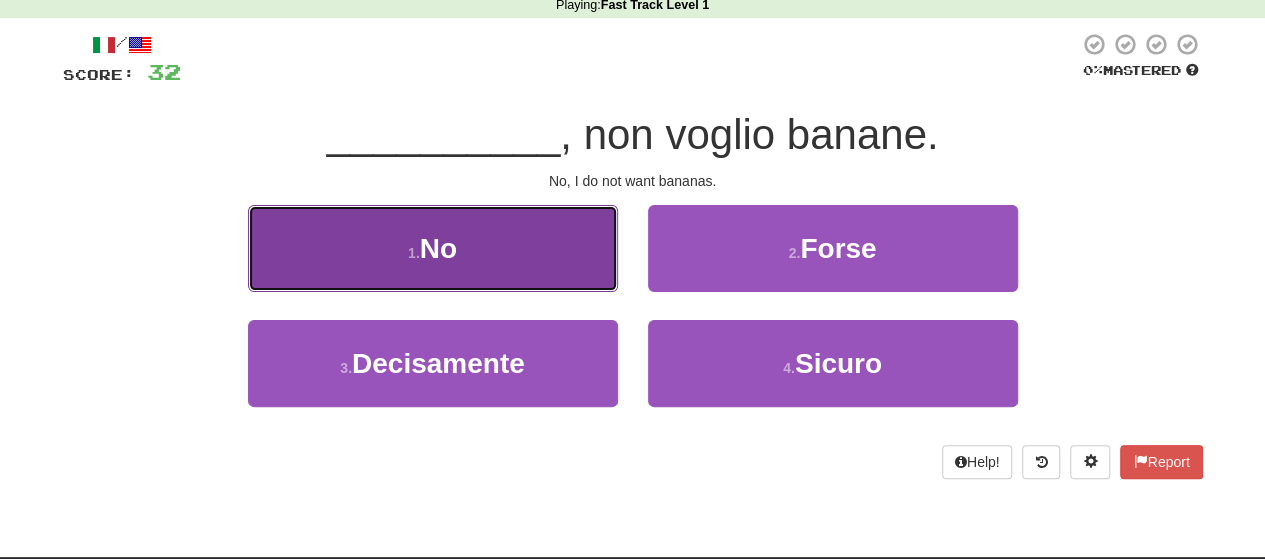click on "1 .  No" at bounding box center [433, 248] 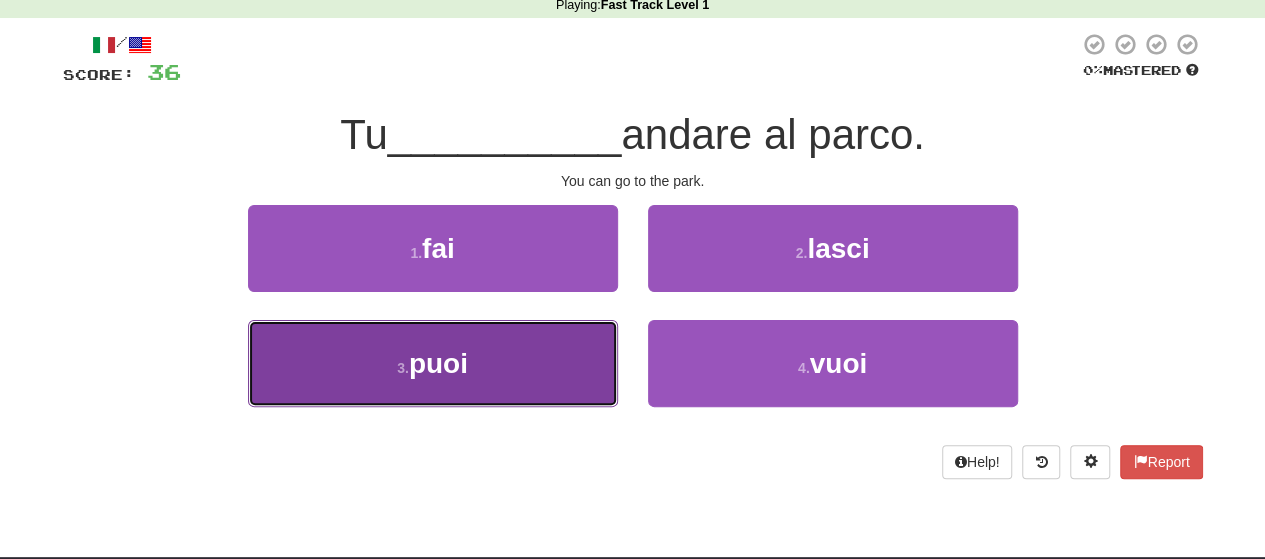 click on "3 .  puoi" at bounding box center (433, 363) 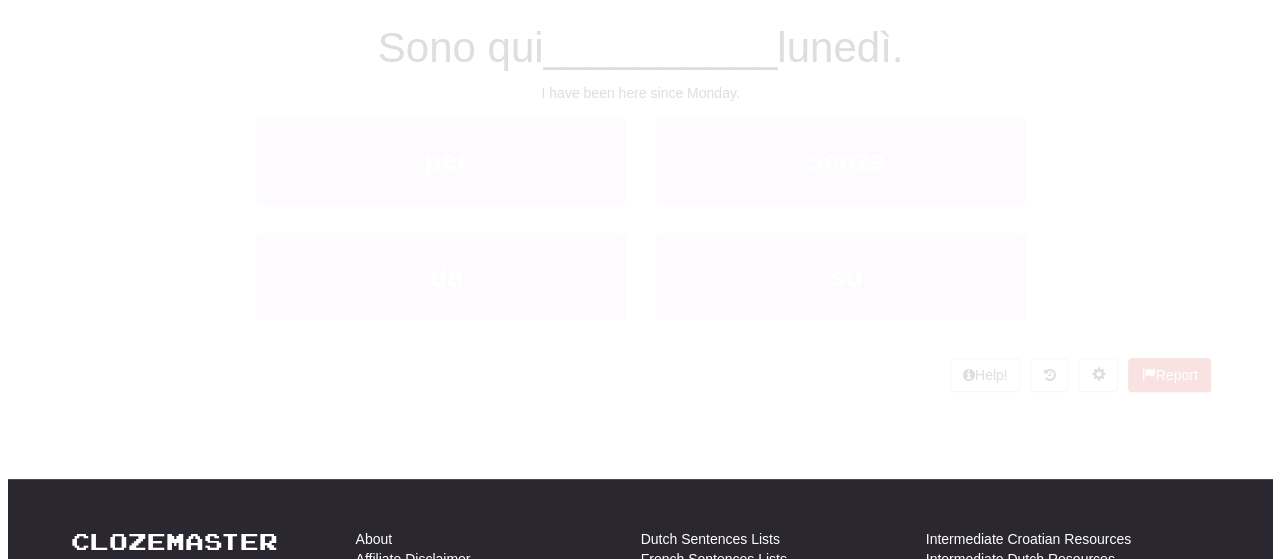 scroll, scrollTop: 90, scrollLeft: 0, axis: vertical 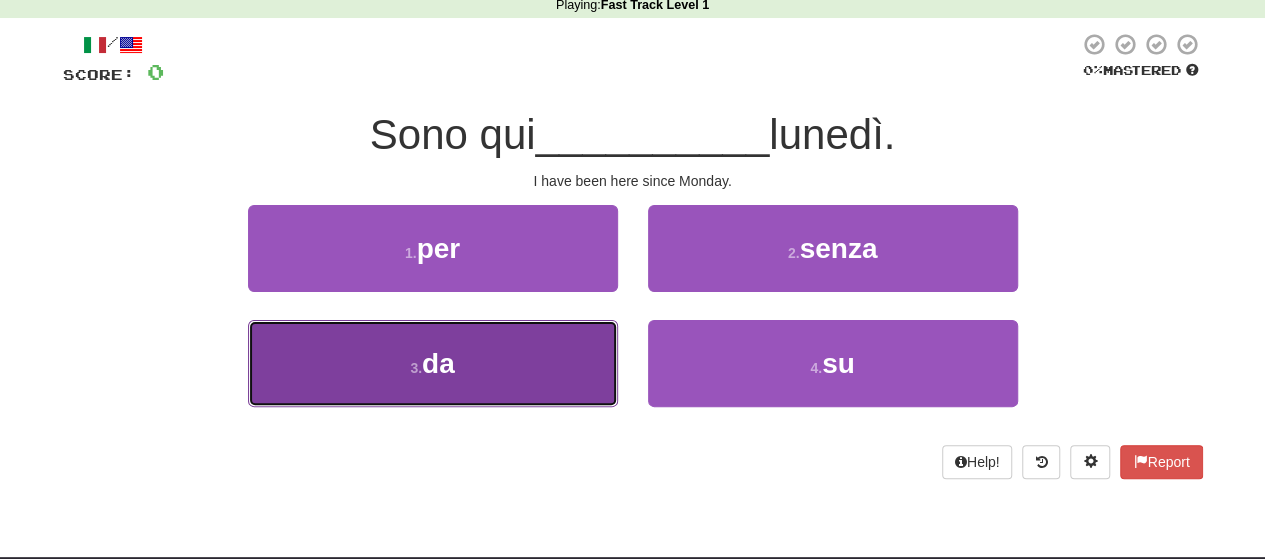 click on "3 .  da" at bounding box center [433, 363] 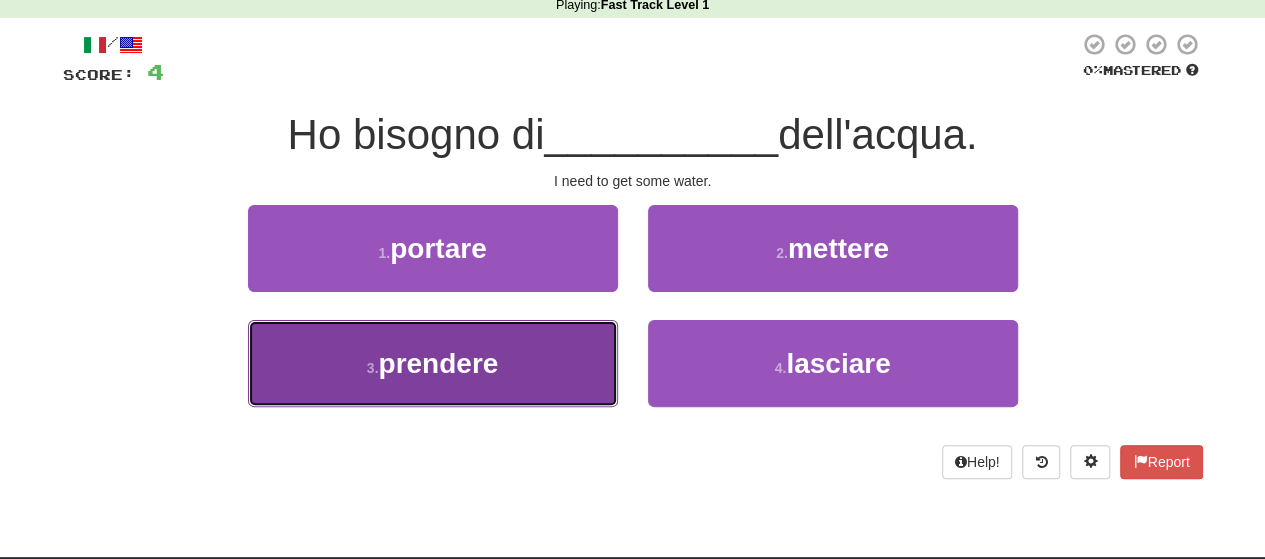 click on "prendere" at bounding box center (438, 363) 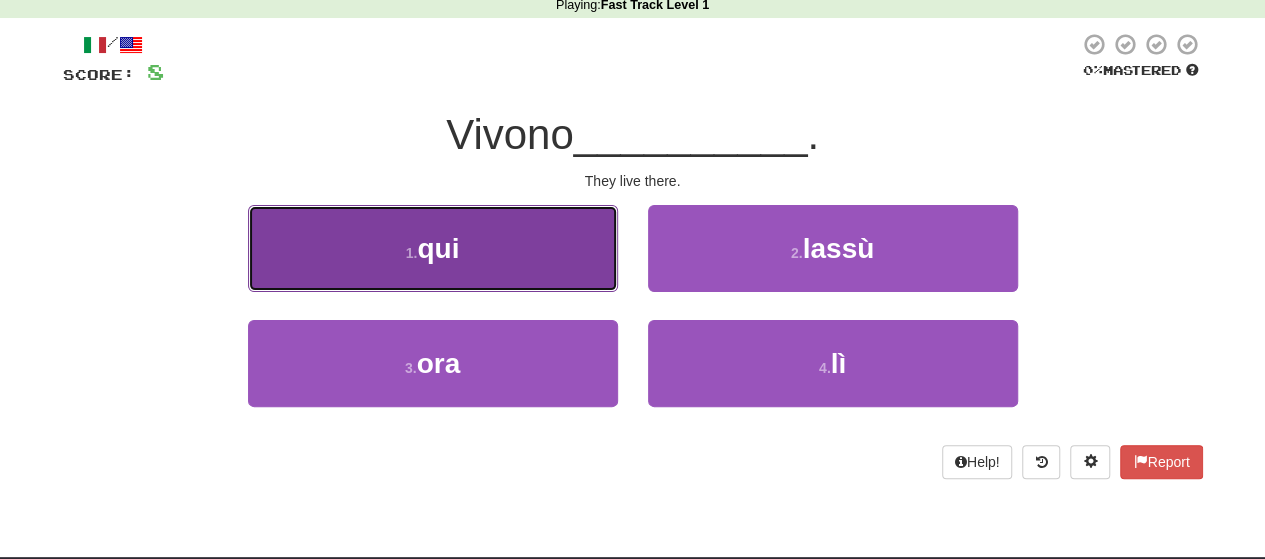 click on "1 .  qui" at bounding box center [433, 248] 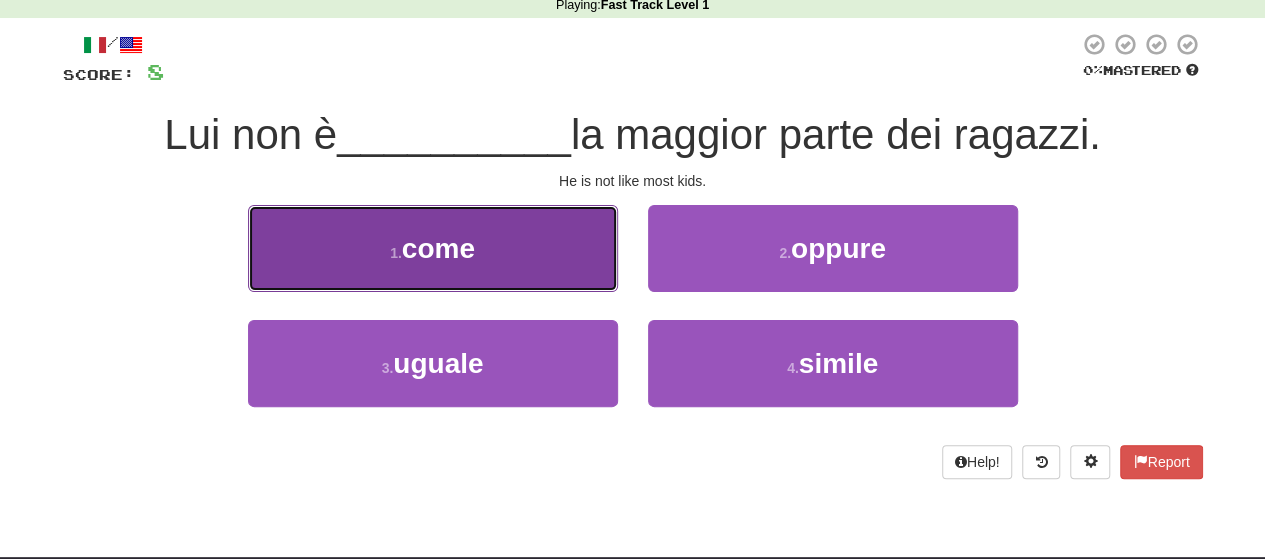 click on "1 .  come" at bounding box center (433, 248) 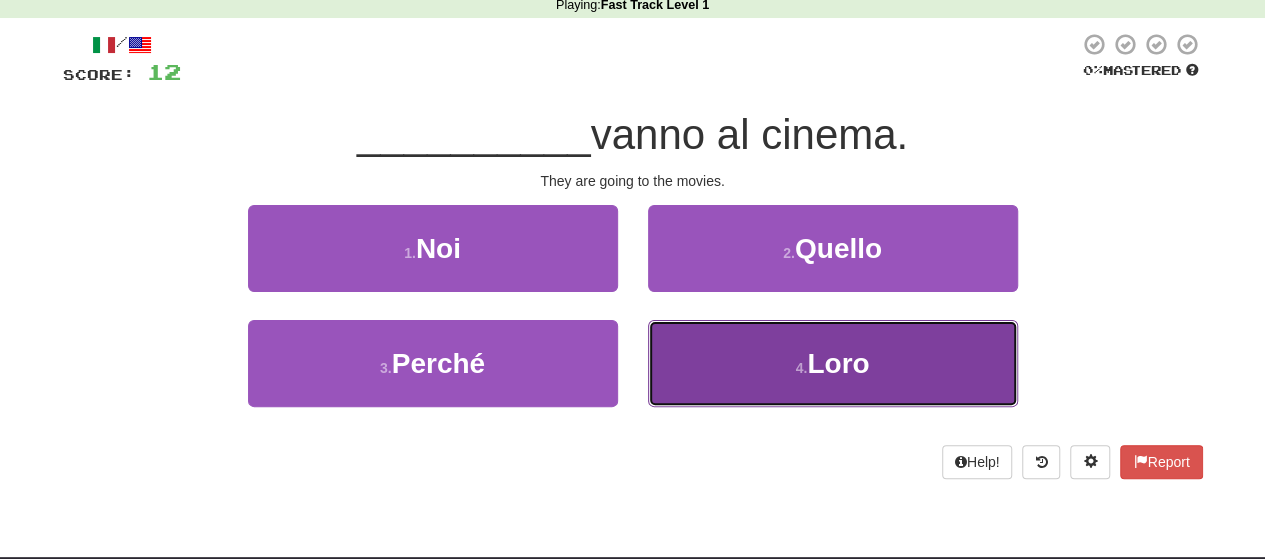click on "4 .  Loro" at bounding box center (833, 363) 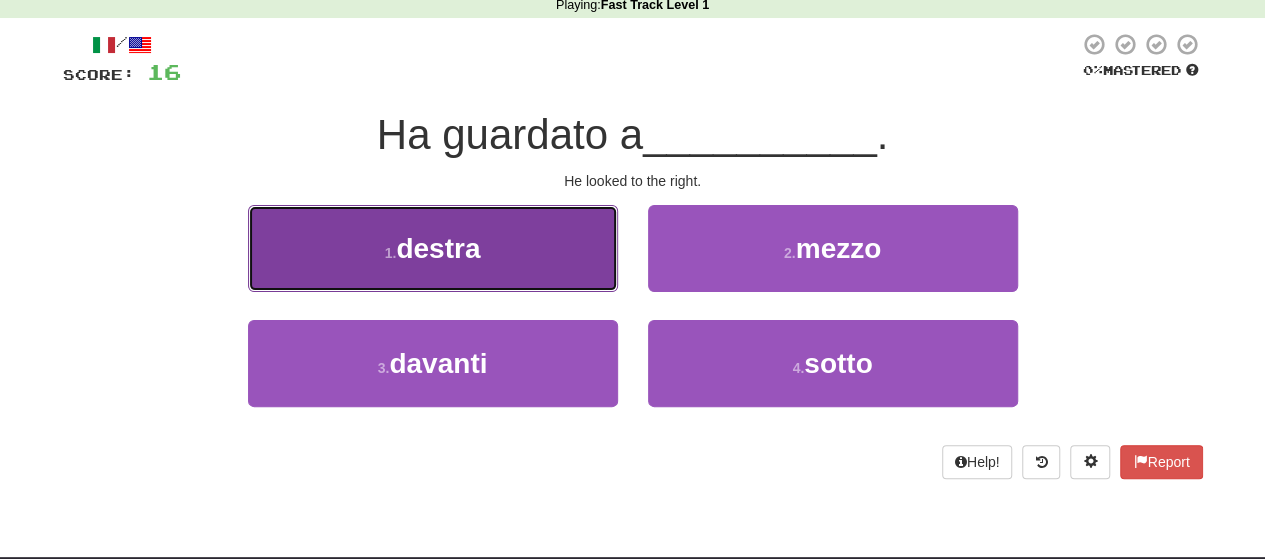 click on "1 .  destra" at bounding box center (433, 248) 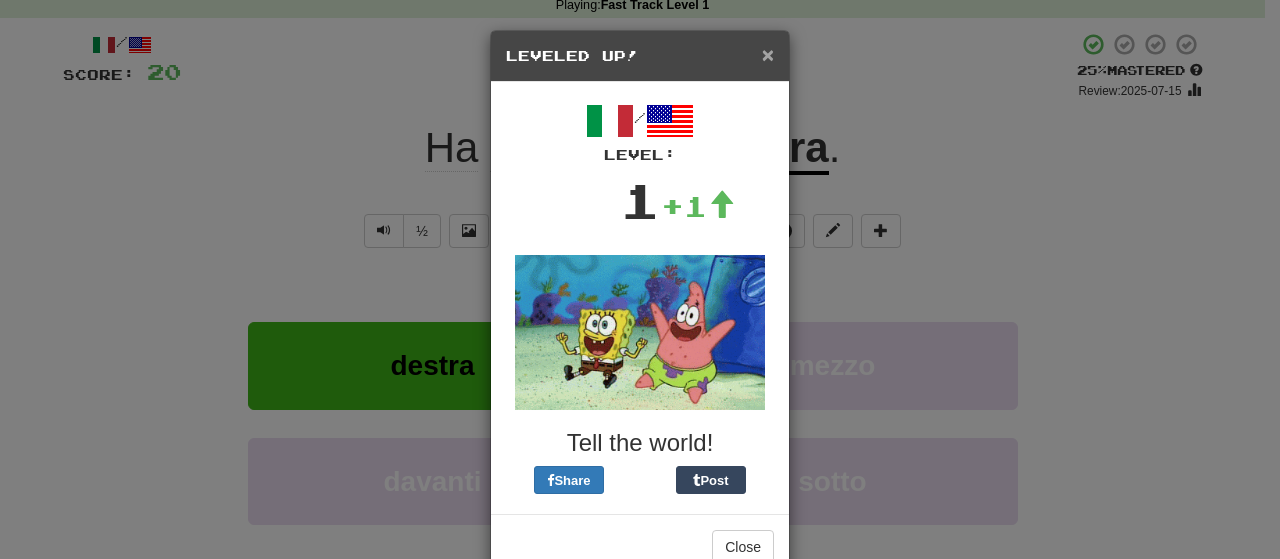 click on "×" at bounding box center (768, 54) 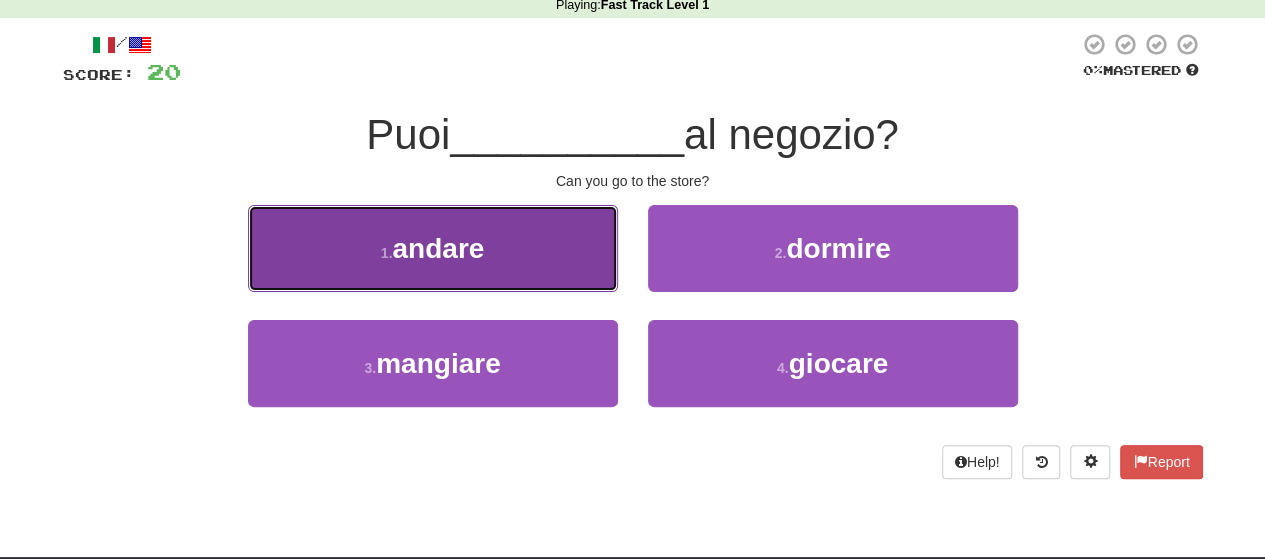 click on "1 .  andare" at bounding box center (433, 248) 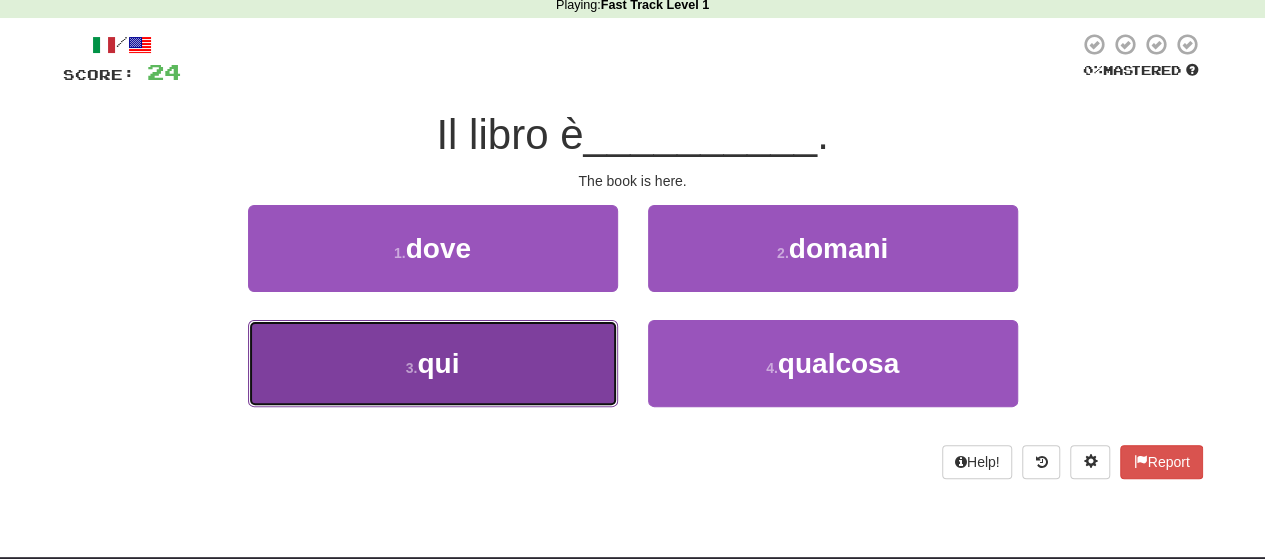 click on "3 .  qui" at bounding box center (433, 363) 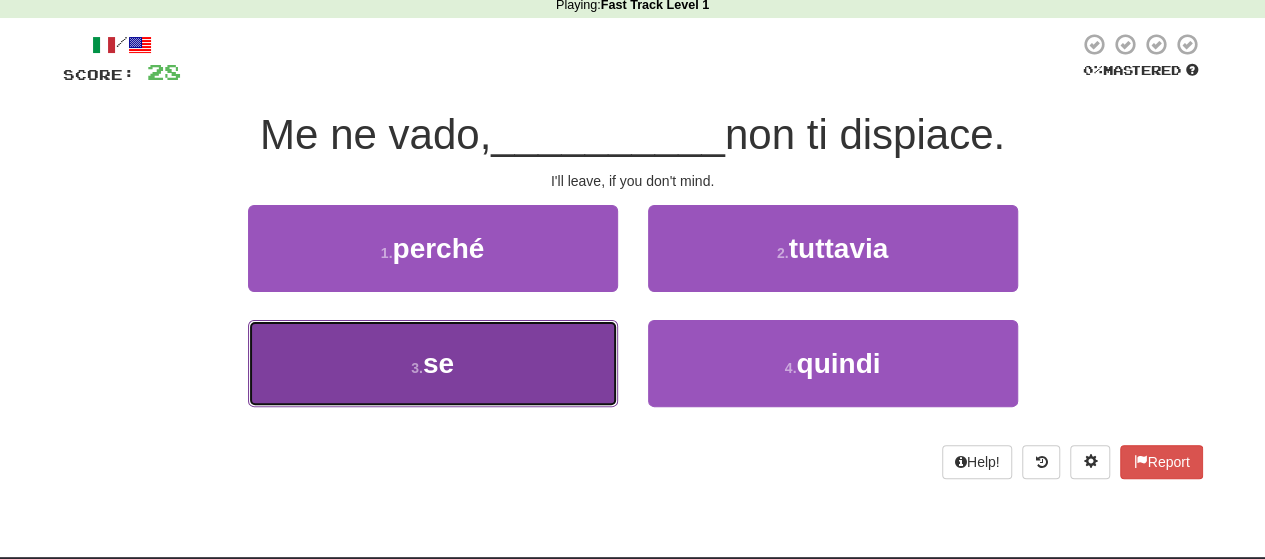 click on "3 .  se" at bounding box center [433, 363] 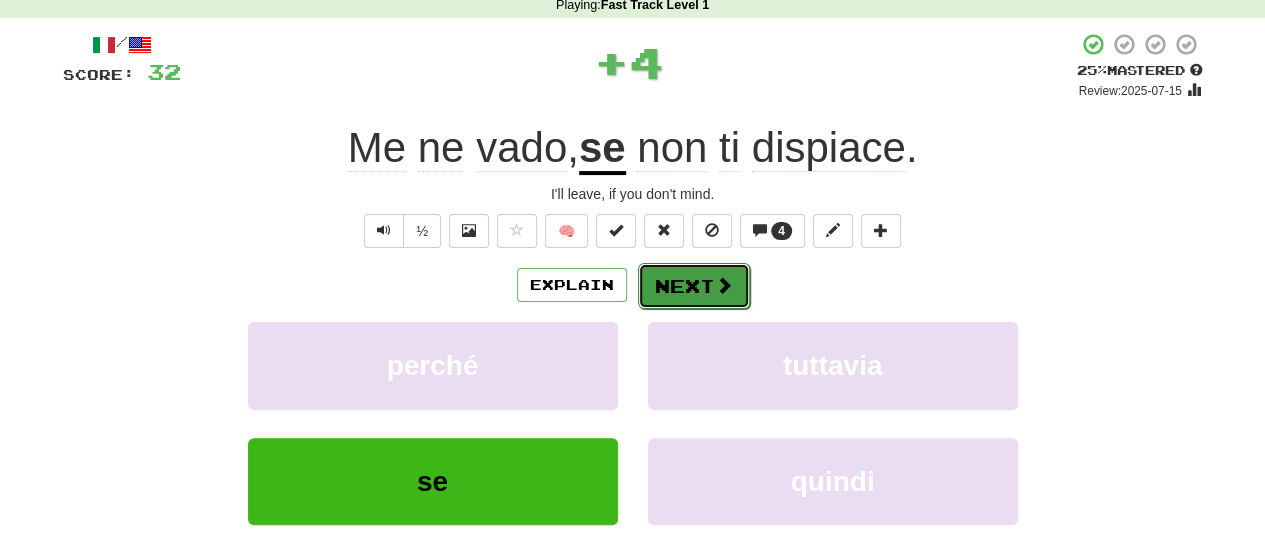 click on "Next" at bounding box center [694, 286] 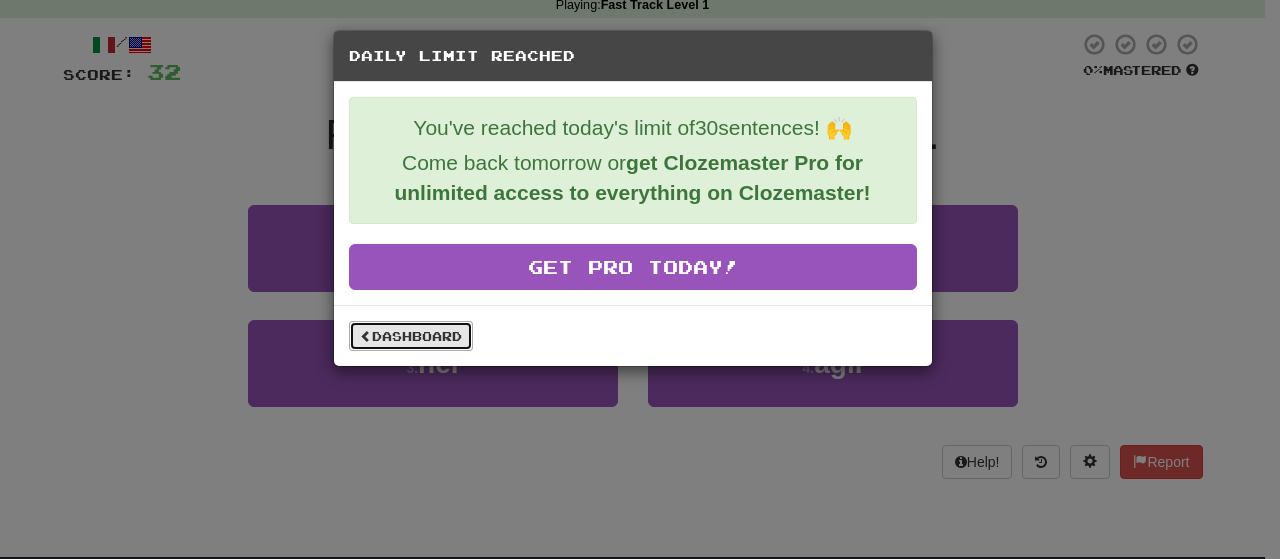 click on "Dashboard" at bounding box center [411, 336] 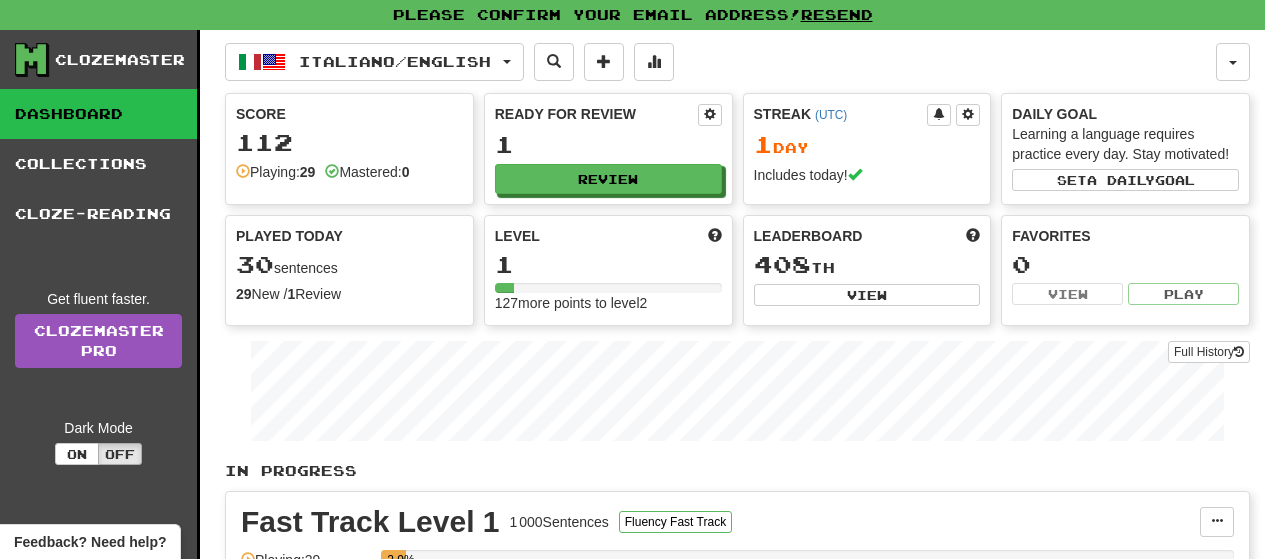 scroll, scrollTop: 0, scrollLeft: 0, axis: both 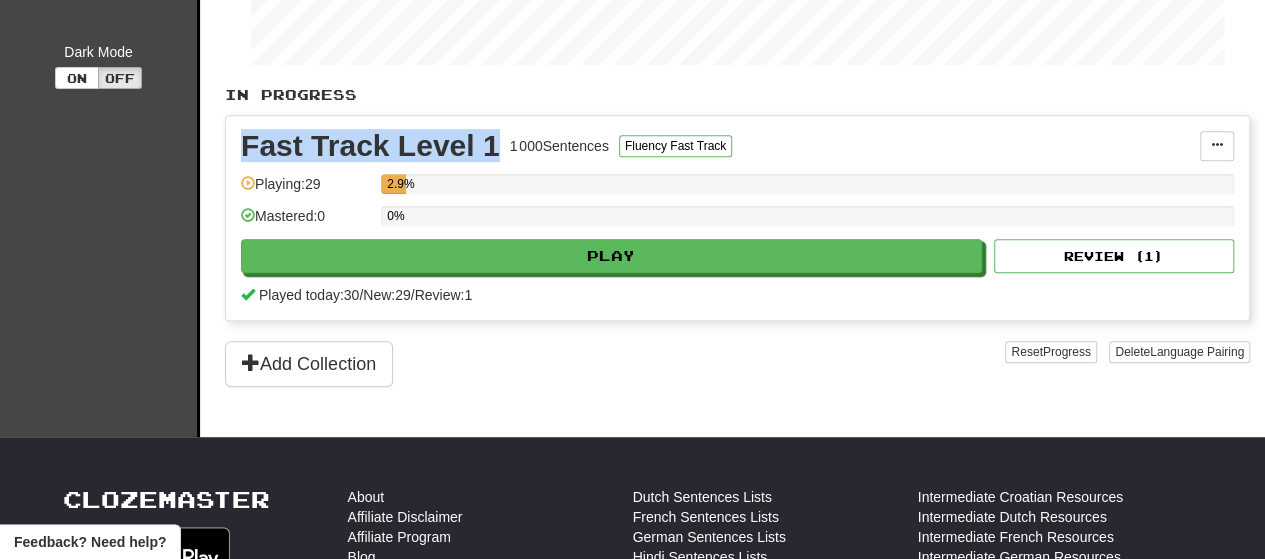 drag, startPoint x: 236, startPoint y: 134, endPoint x: 494, endPoint y: 150, distance: 258.49564 